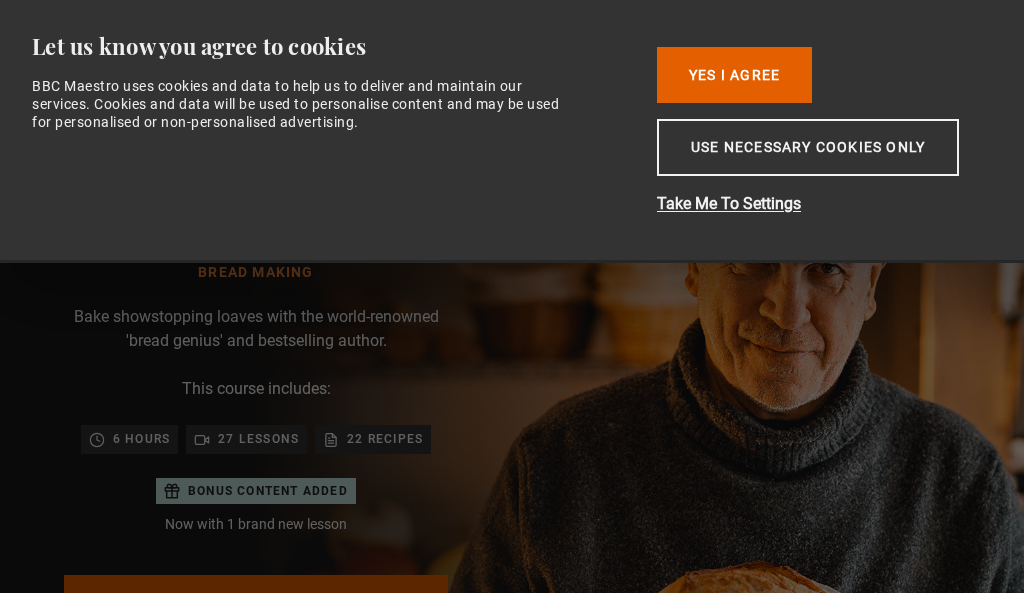 scroll, scrollTop: 0, scrollLeft: 0, axis: both 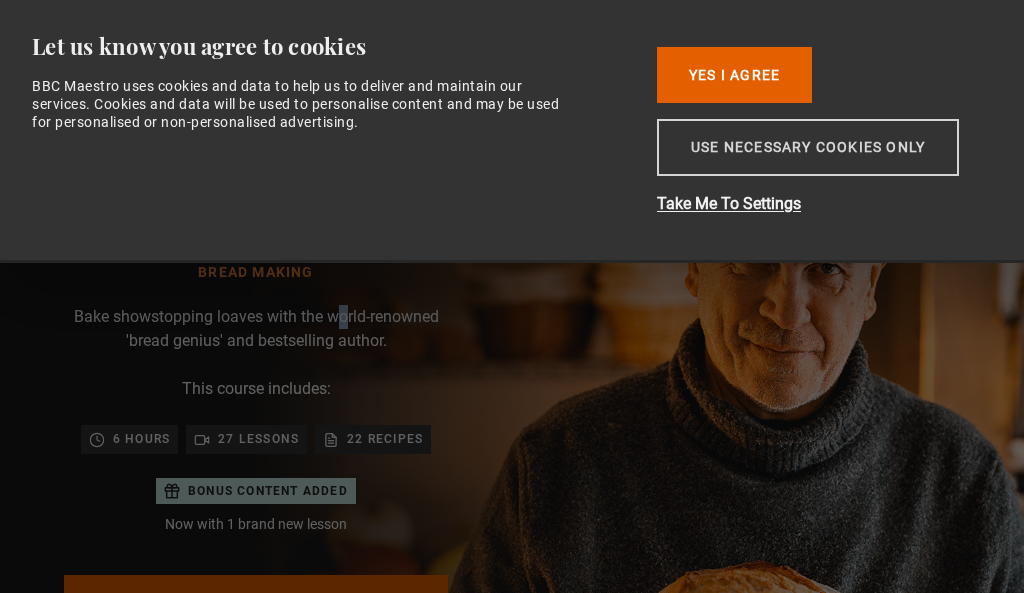 click on "Use necessary cookies only" at bounding box center [808, 147] 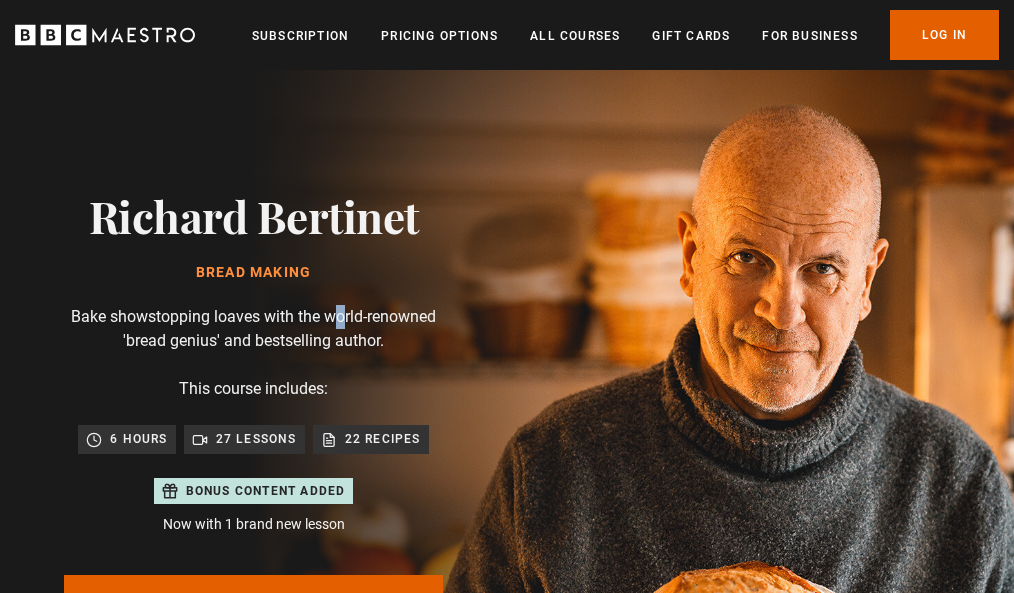 scroll, scrollTop: 0, scrollLeft: 512, axis: horizontal 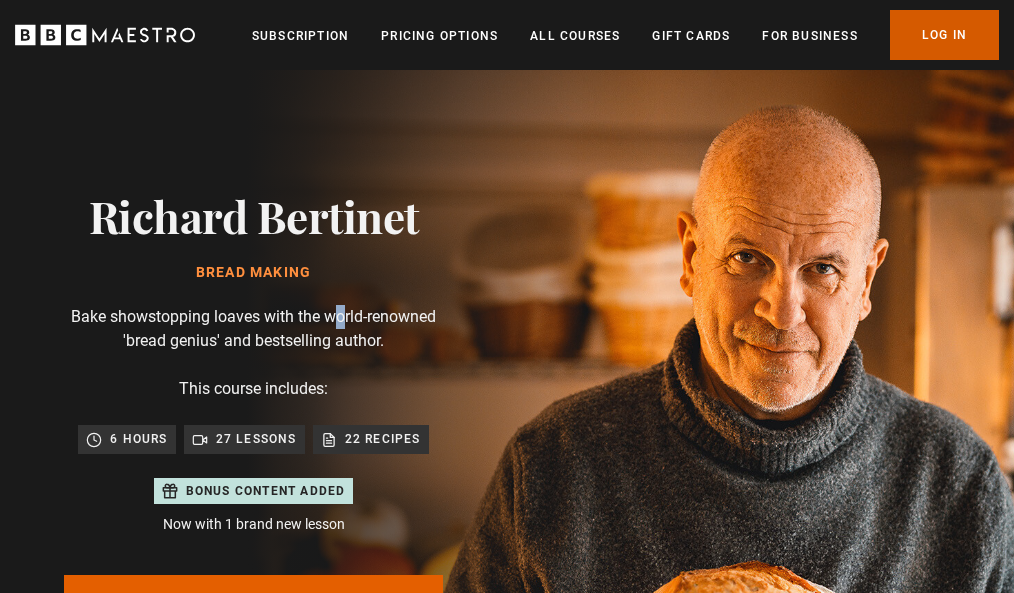 click on "Log In" at bounding box center [944, 35] 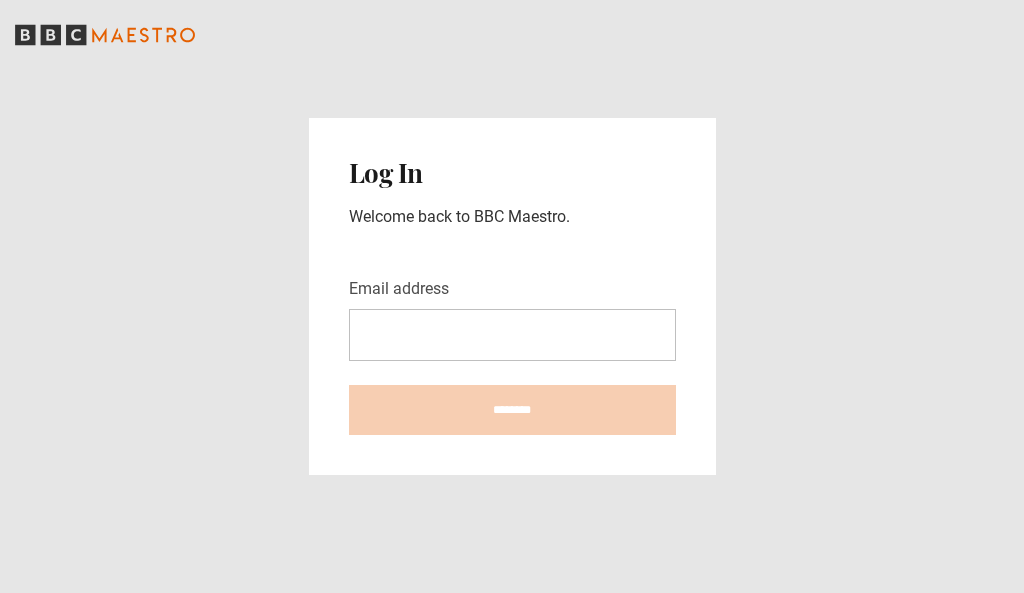 scroll, scrollTop: 0, scrollLeft: 0, axis: both 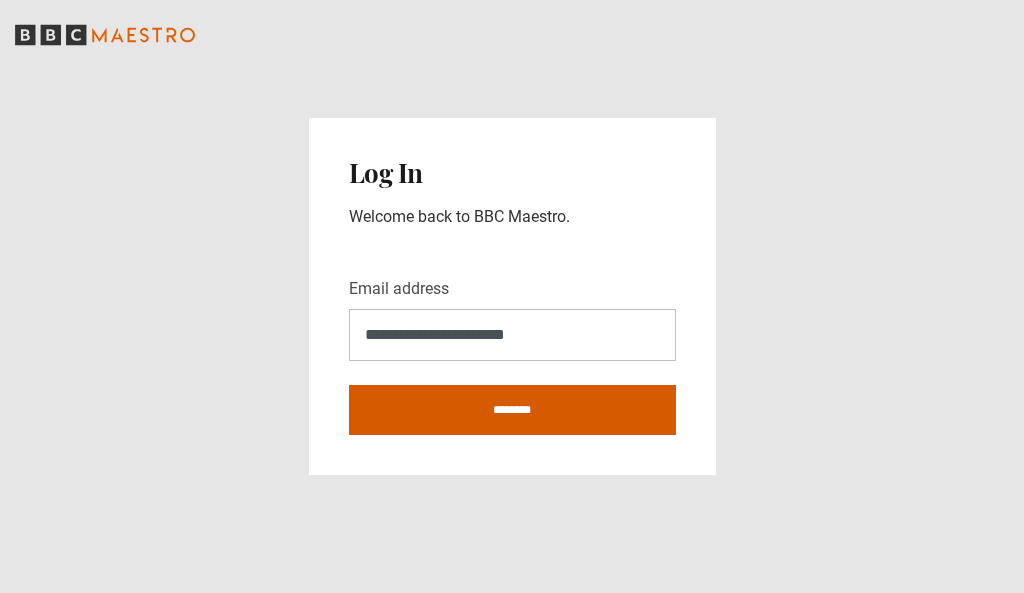 click on "********" at bounding box center (512, 410) 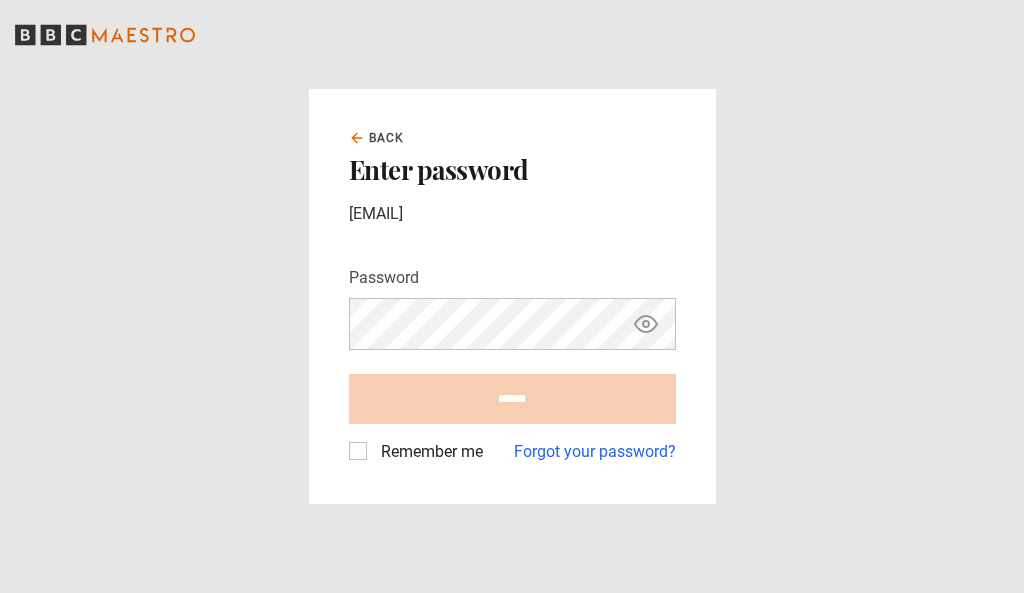 scroll, scrollTop: 0, scrollLeft: 0, axis: both 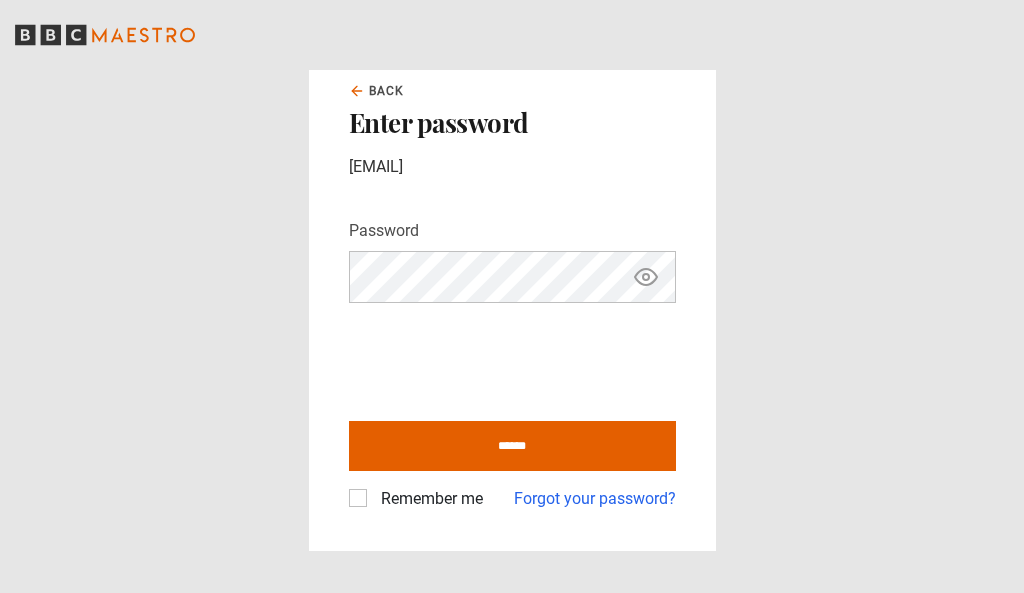 click 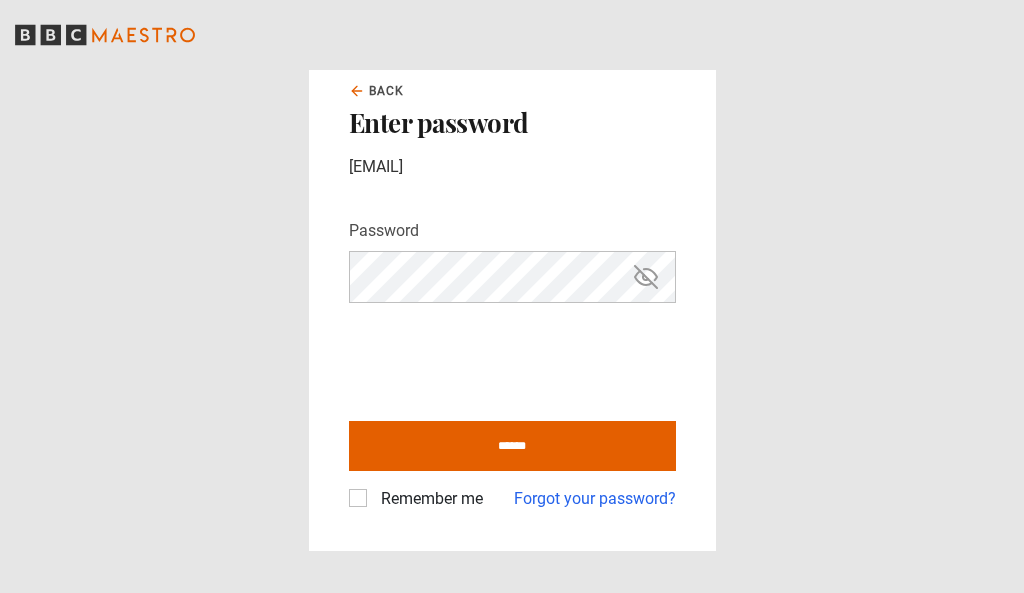click 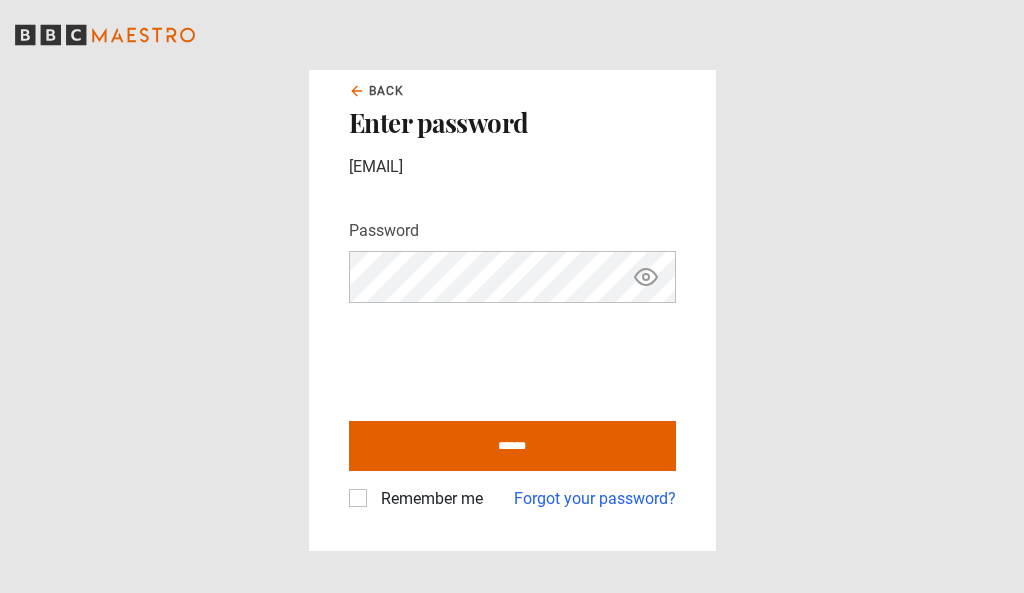 click on "Remember me" at bounding box center (428, 499) 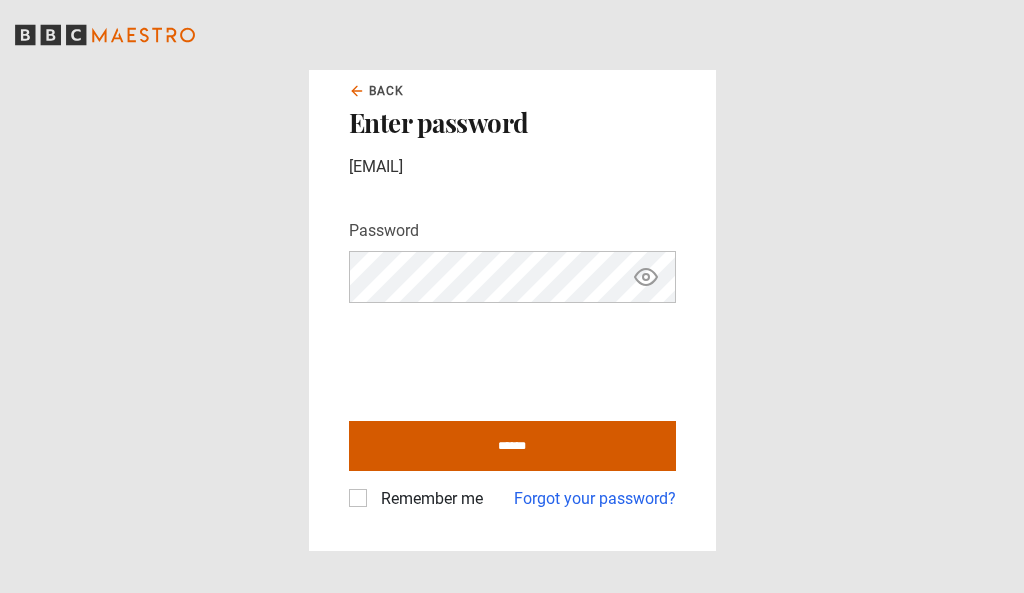 click on "******" at bounding box center (512, 446) 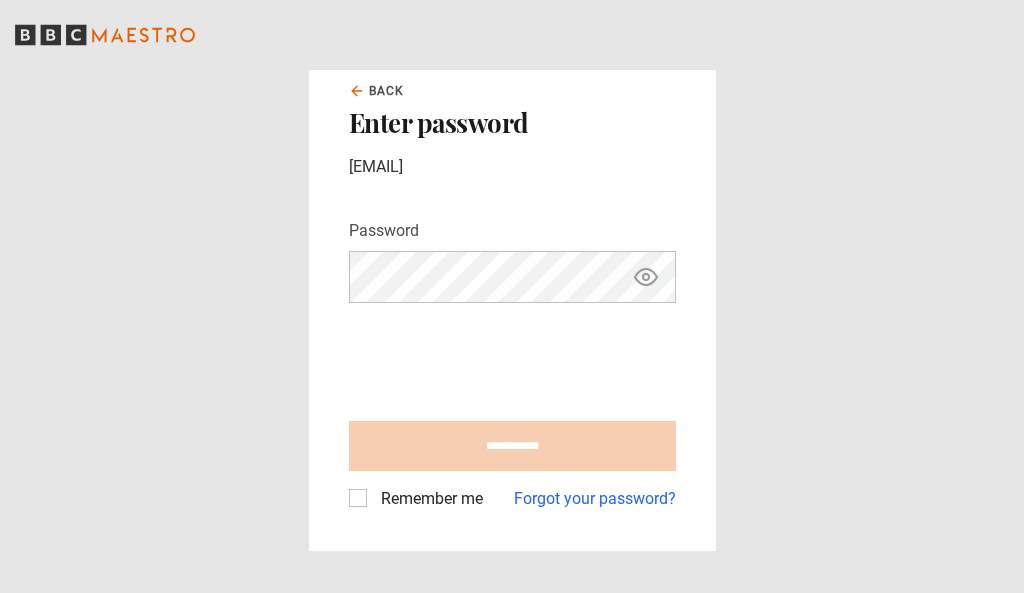 type on "**********" 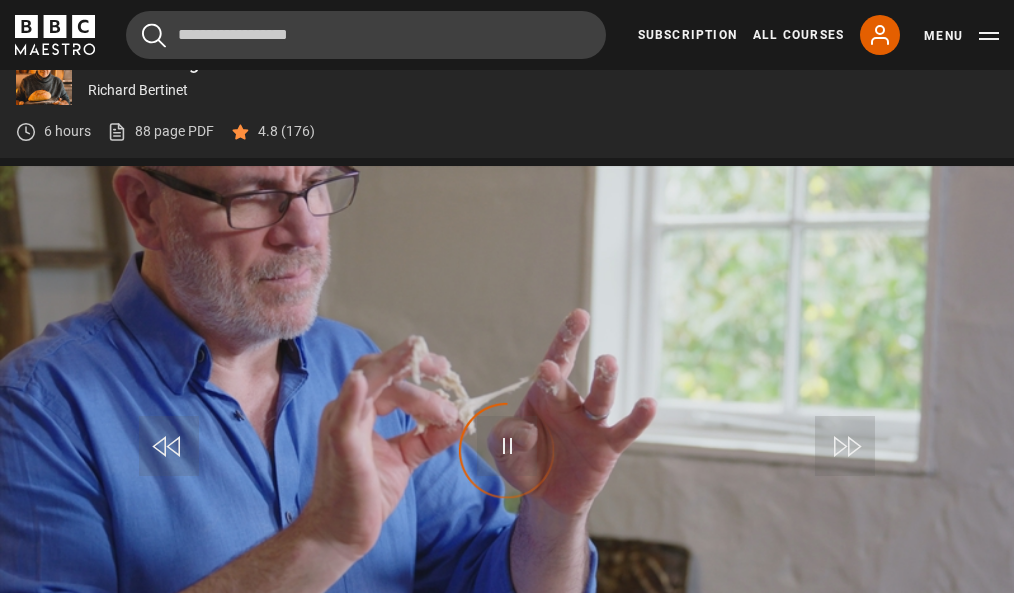 scroll, scrollTop: 804, scrollLeft: 0, axis: vertical 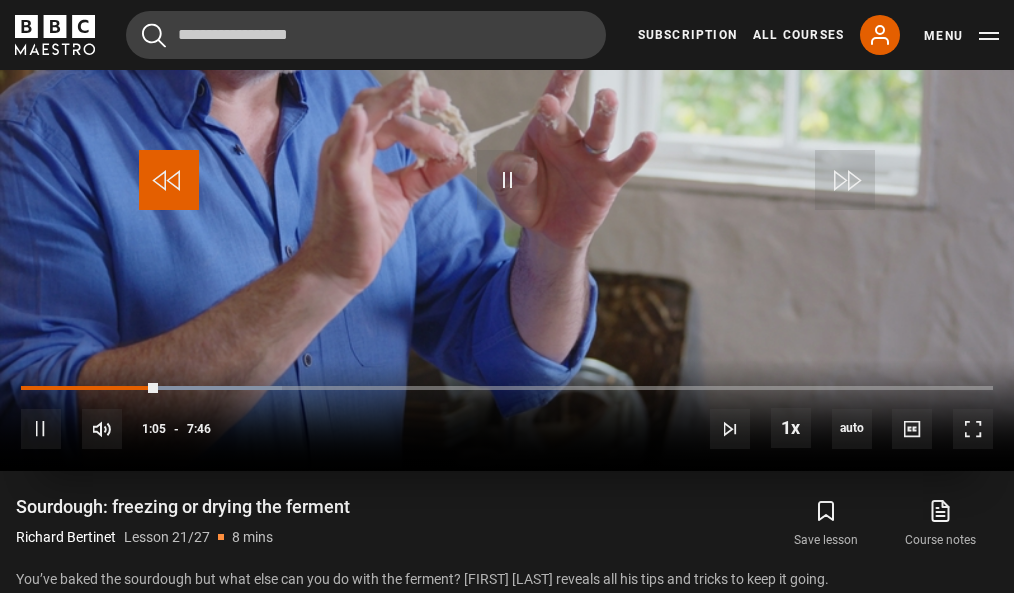 click at bounding box center (169, 180) 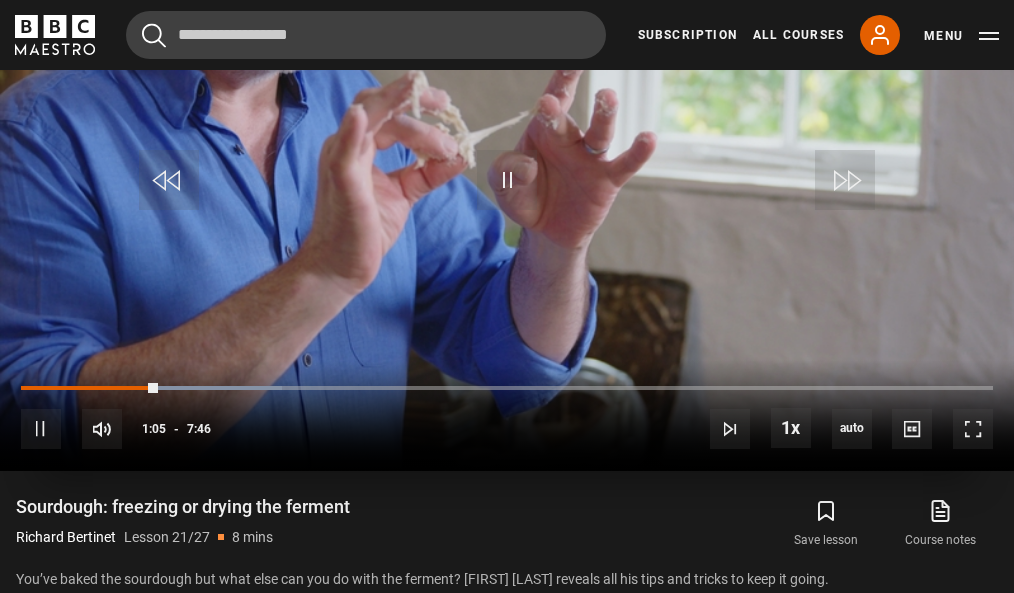 scroll, scrollTop: 969, scrollLeft: 0, axis: vertical 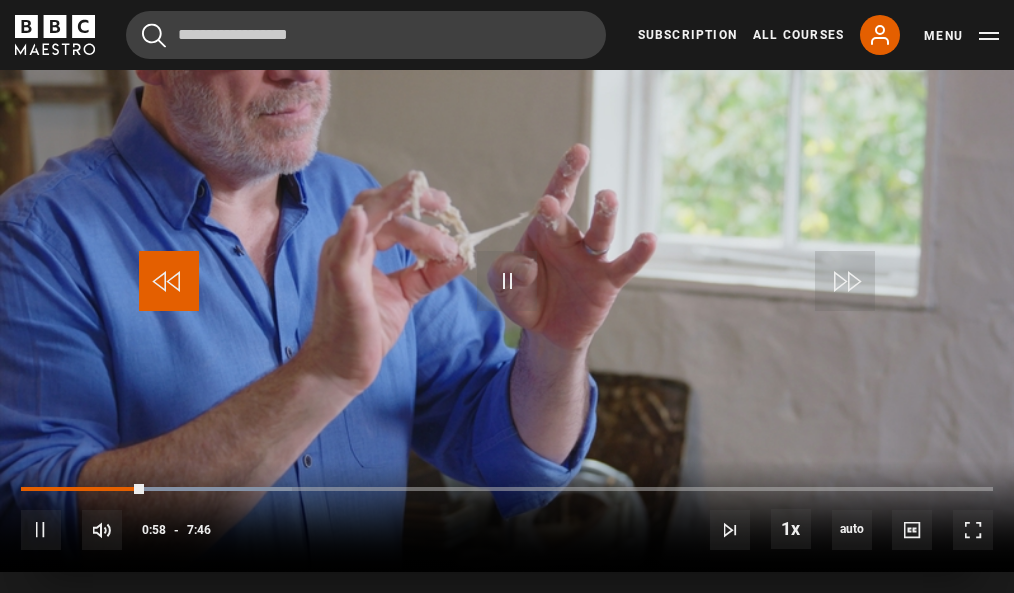 click at bounding box center [169, 281] 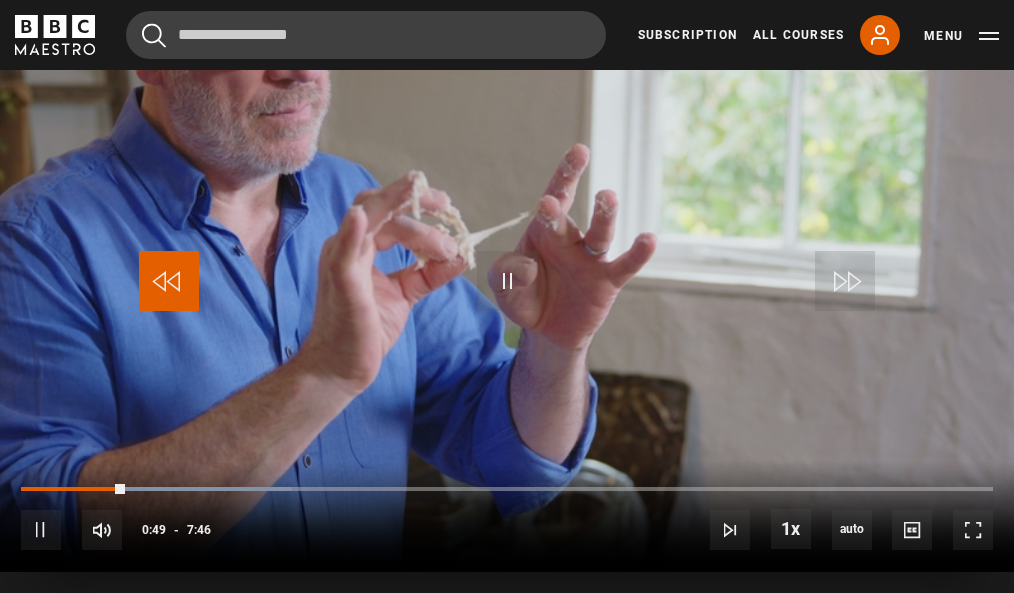 click at bounding box center [169, 281] 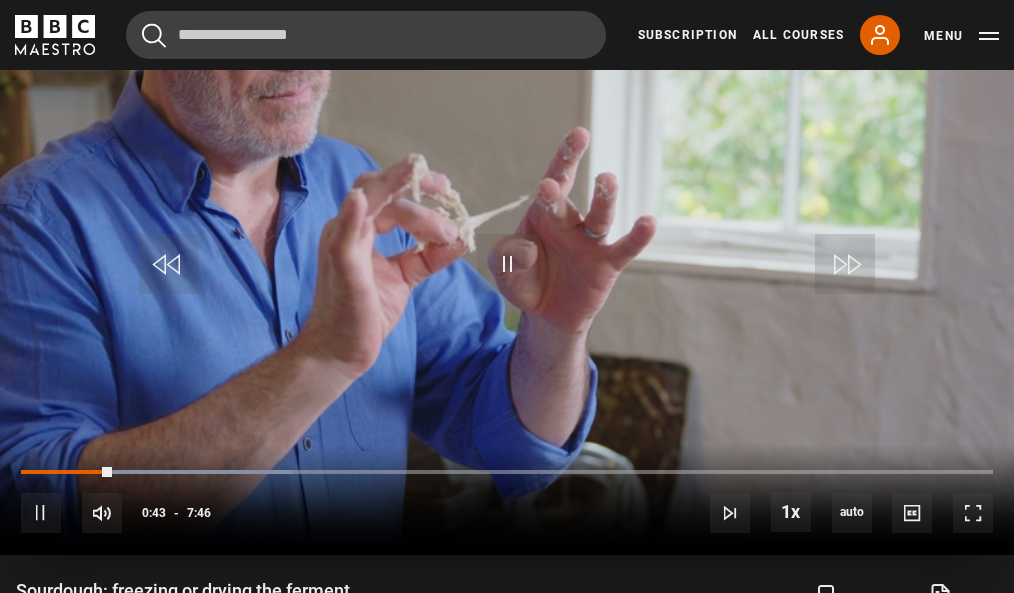 scroll, scrollTop: 969, scrollLeft: 0, axis: vertical 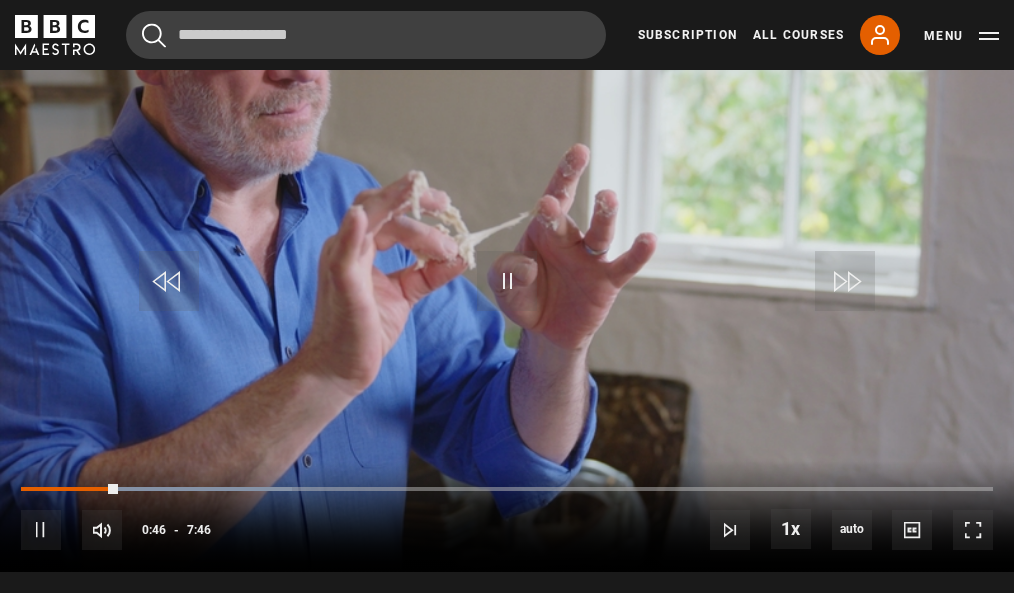 click on "Skip to main content
Cancel
Courses
Previous courses
Next courses
Agatha Christie Writing 12  Related Lessons New Ago Perrone Mastering Mixology 22  Related Lessons New Isabel Allende Magical Storytelling 22  Related Lessons New Evy Poumpouras The Art of Influence 24  Related Lessons New Trinny Woodall Thriving in Business 24  Related Lessons Beata Heuman Interior Design 20  Related Lessons New Eric Vetro Sing Like the Stars 31  Related Lessons Stephanie Romiszewski  Sleep Better 21  Related Lessons Jo Malone CBE 7" at bounding box center (507, 958) 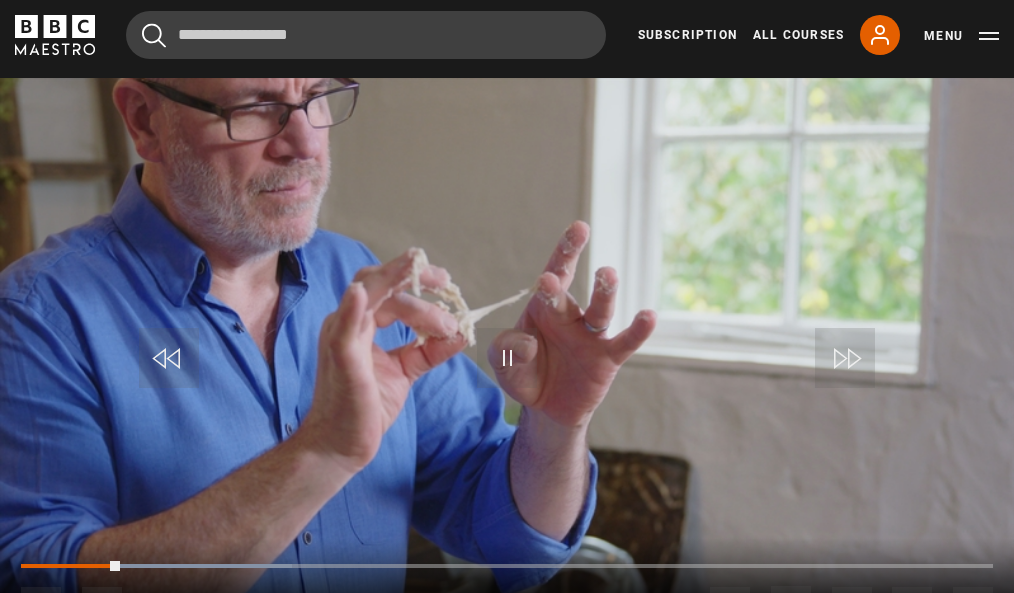 scroll, scrollTop: 838, scrollLeft: 0, axis: vertical 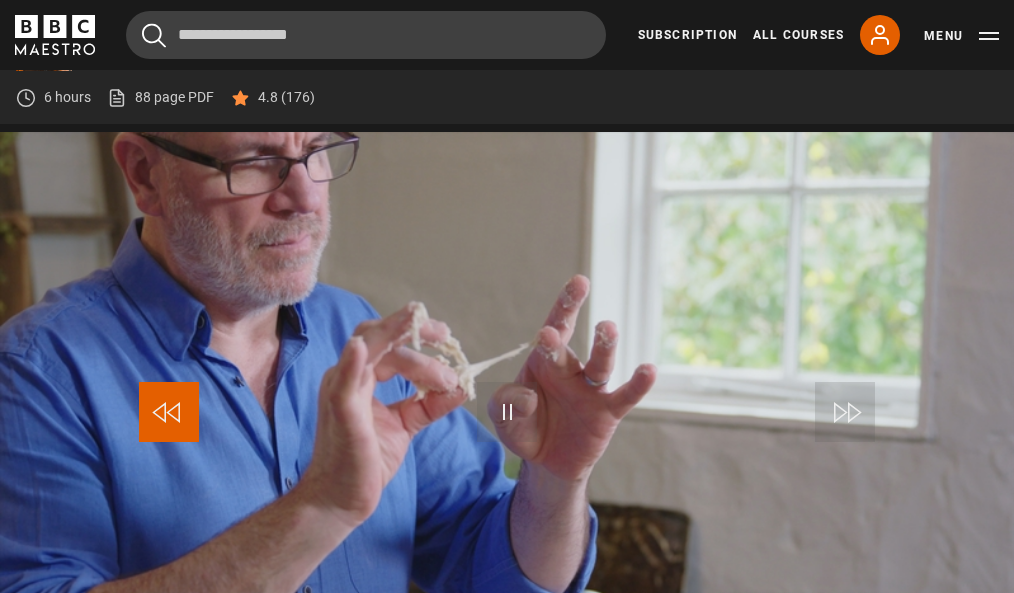 click at bounding box center [169, 412] 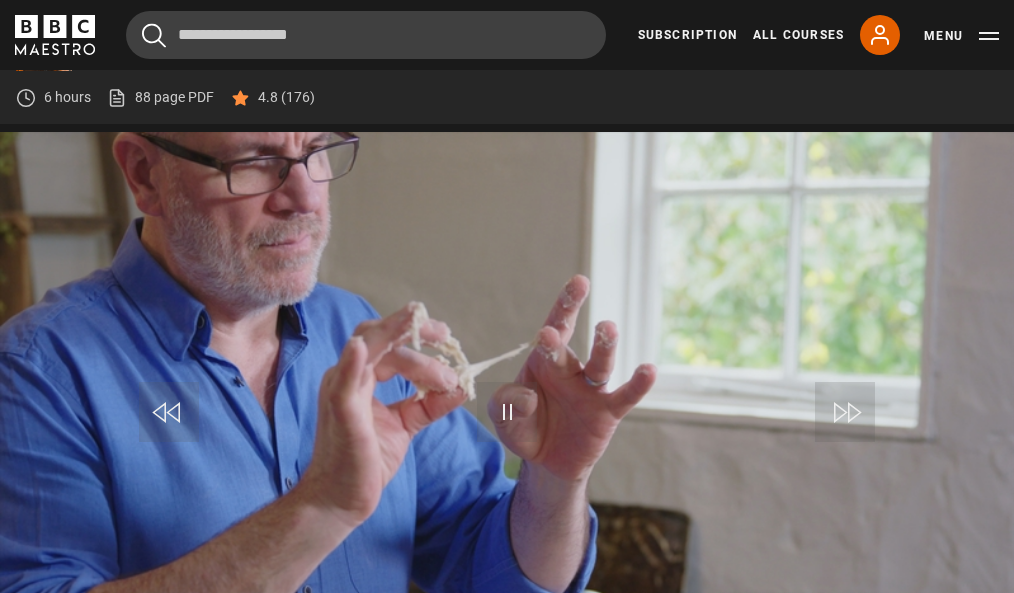 scroll, scrollTop: 946, scrollLeft: 0, axis: vertical 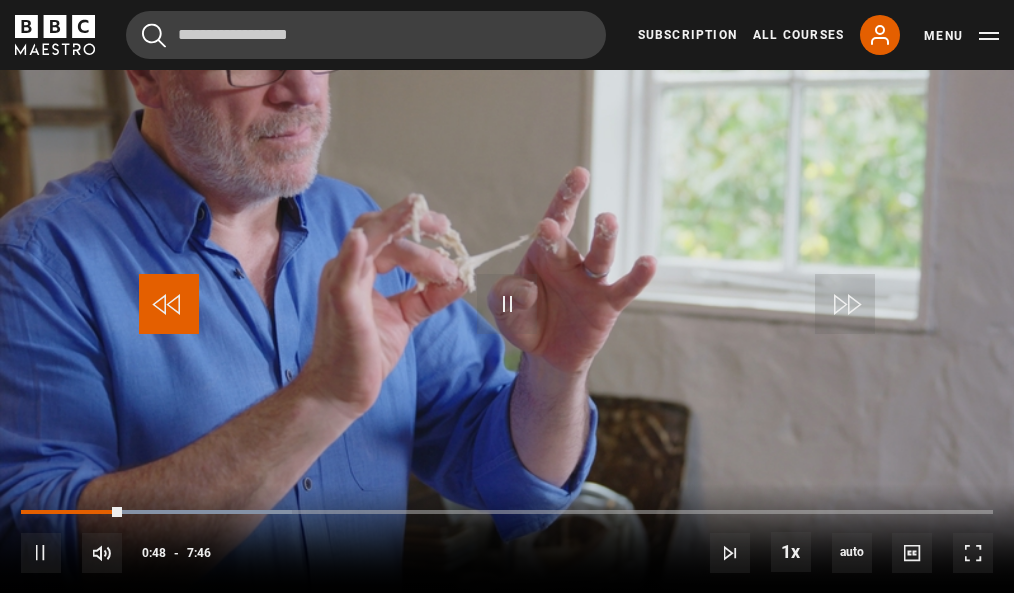 click at bounding box center (169, 304) 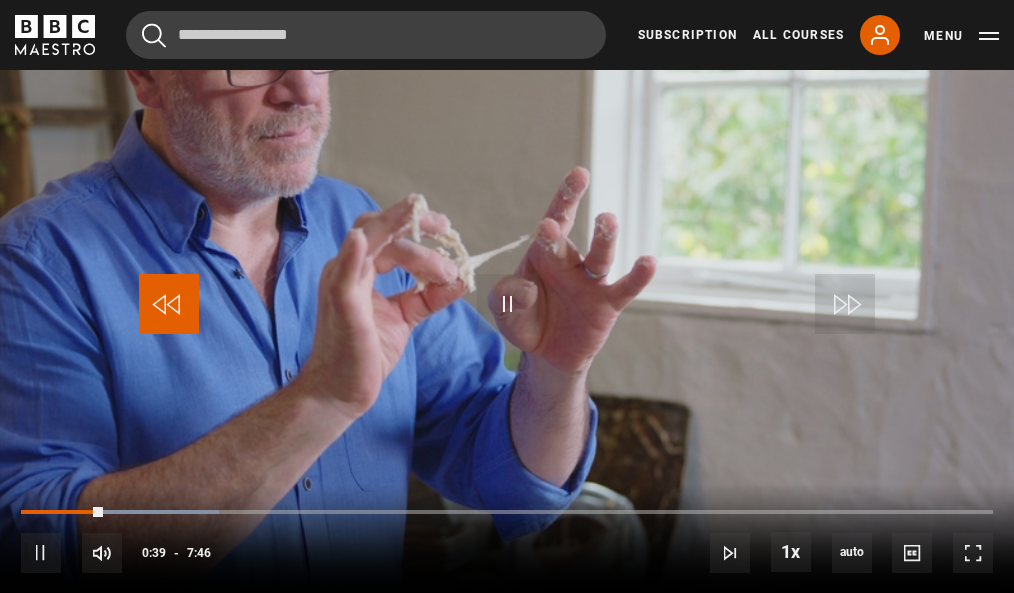 click at bounding box center [169, 304] 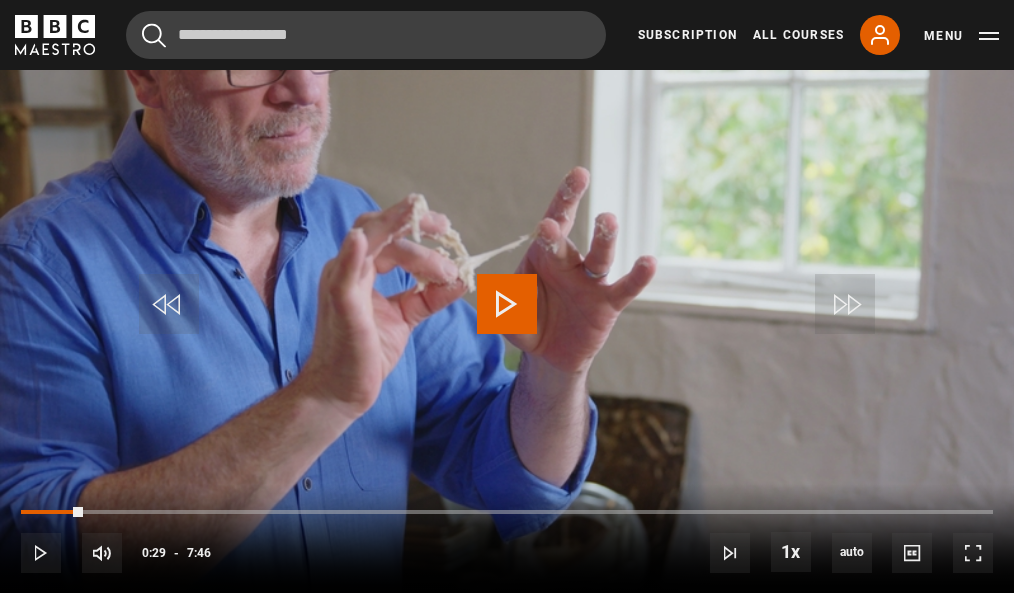 drag, startPoint x: 82, startPoint y: 508, endPoint x: 24, endPoint y: 500, distance: 58.549126 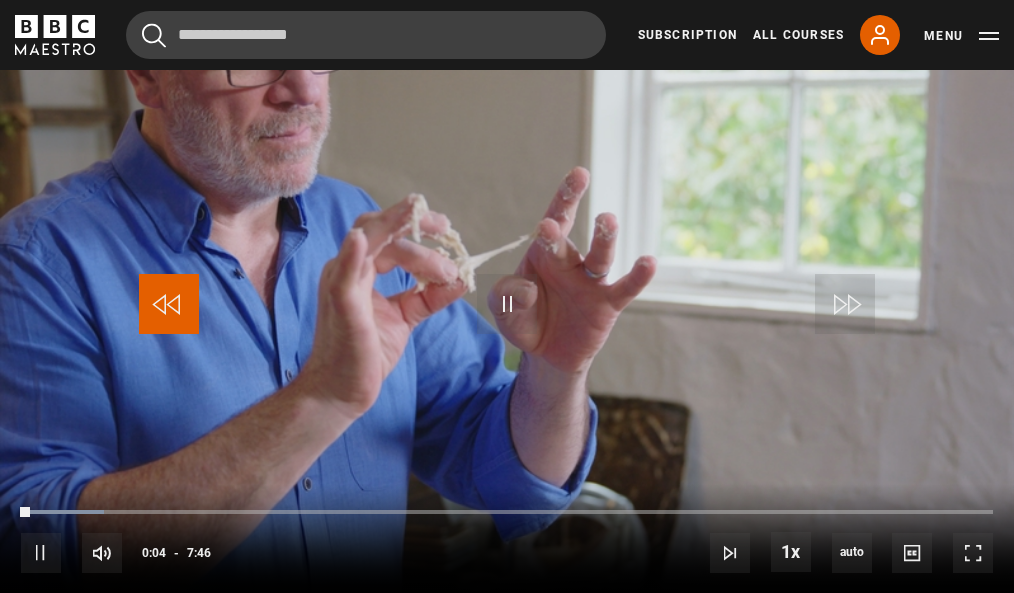 click at bounding box center [169, 304] 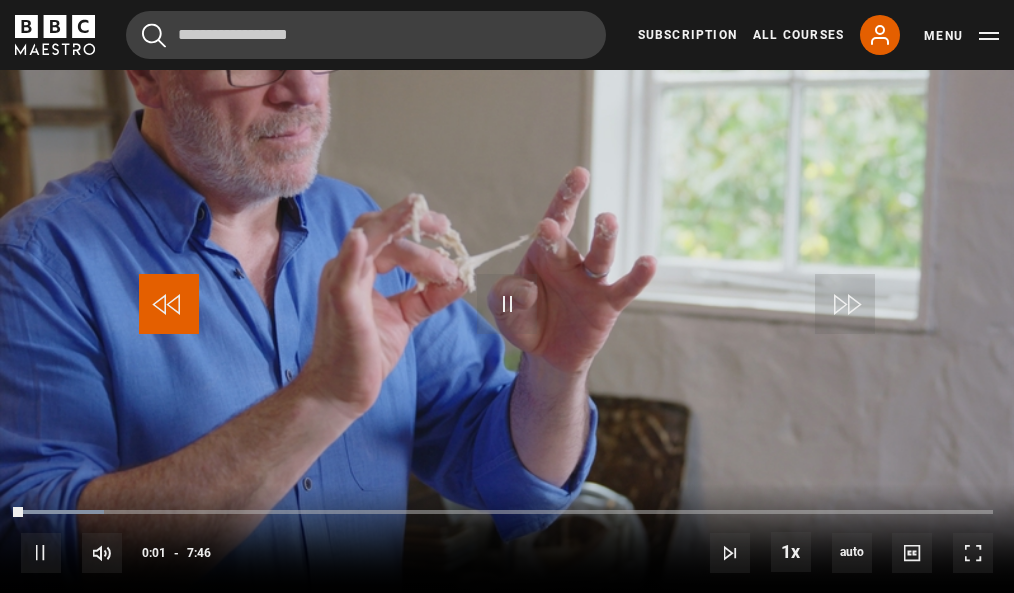 click at bounding box center (169, 304) 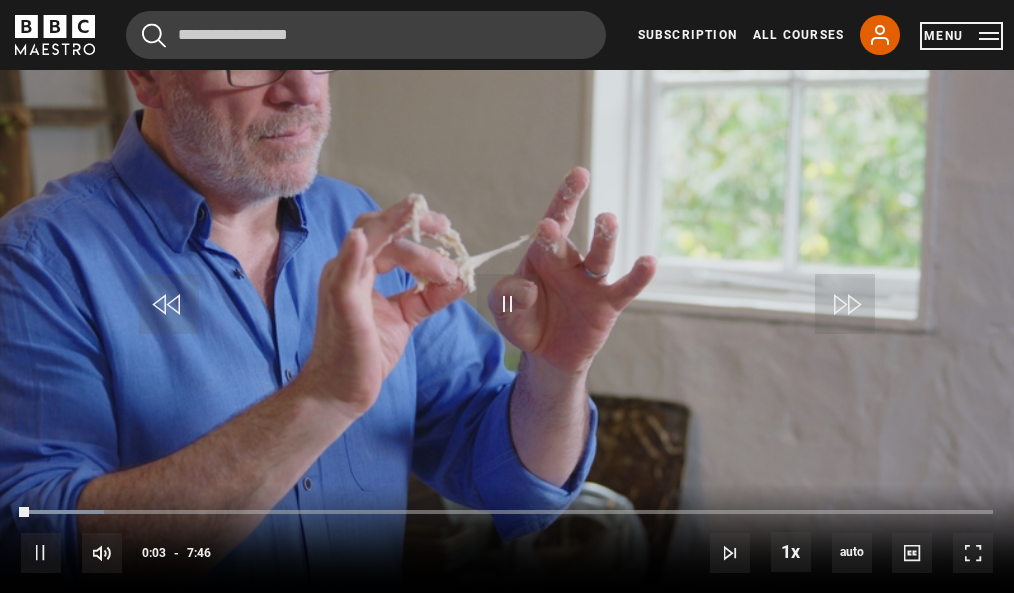 click on "Menu" at bounding box center [961, 36] 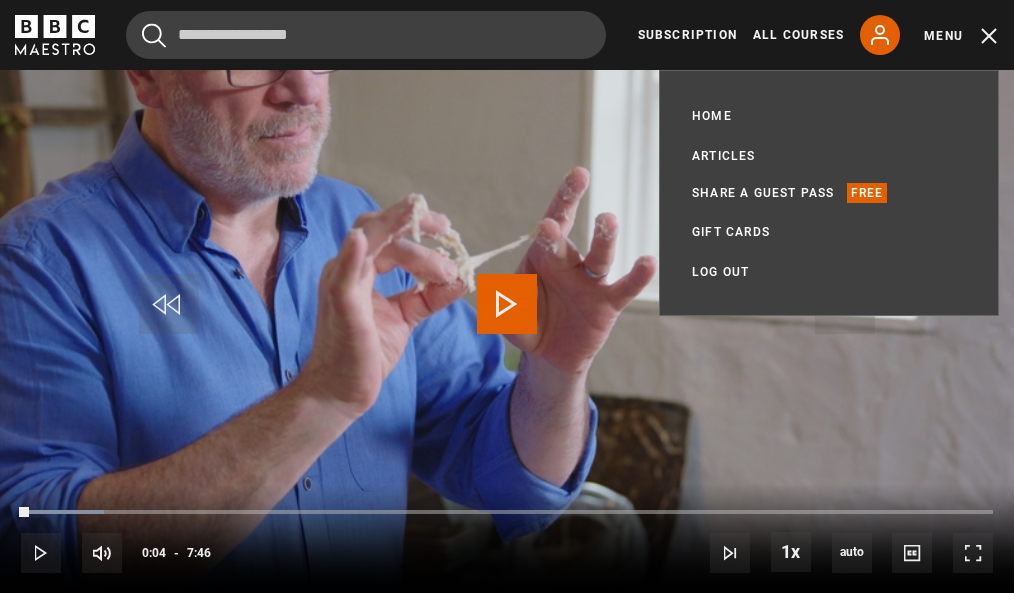 click on "Home
All Courses
Subscription
Articles
Share a guest pass
Free
Gift Cards
My Account
Log out
Logout" at bounding box center (829, 193) 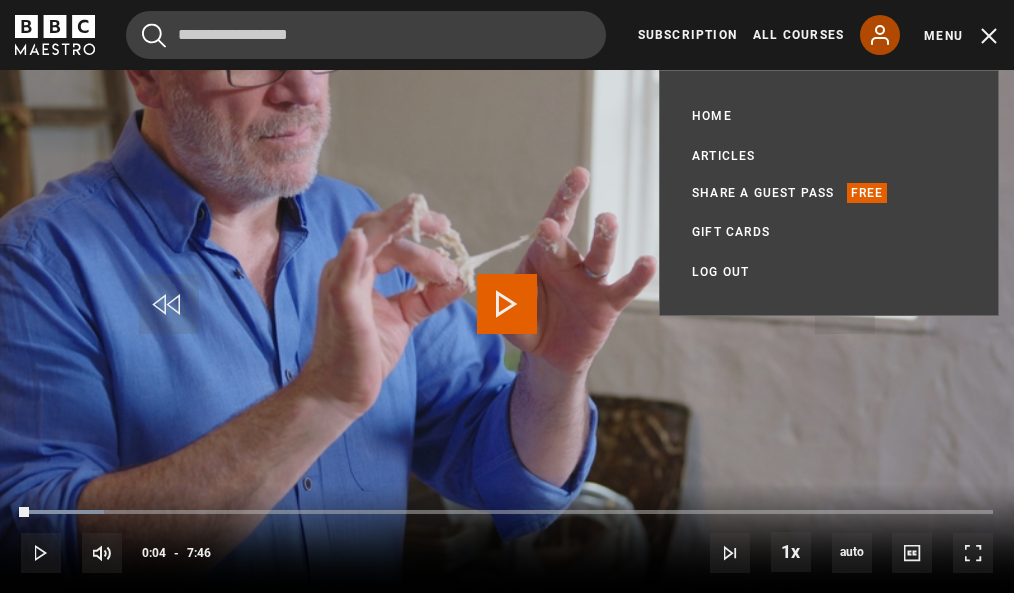 click 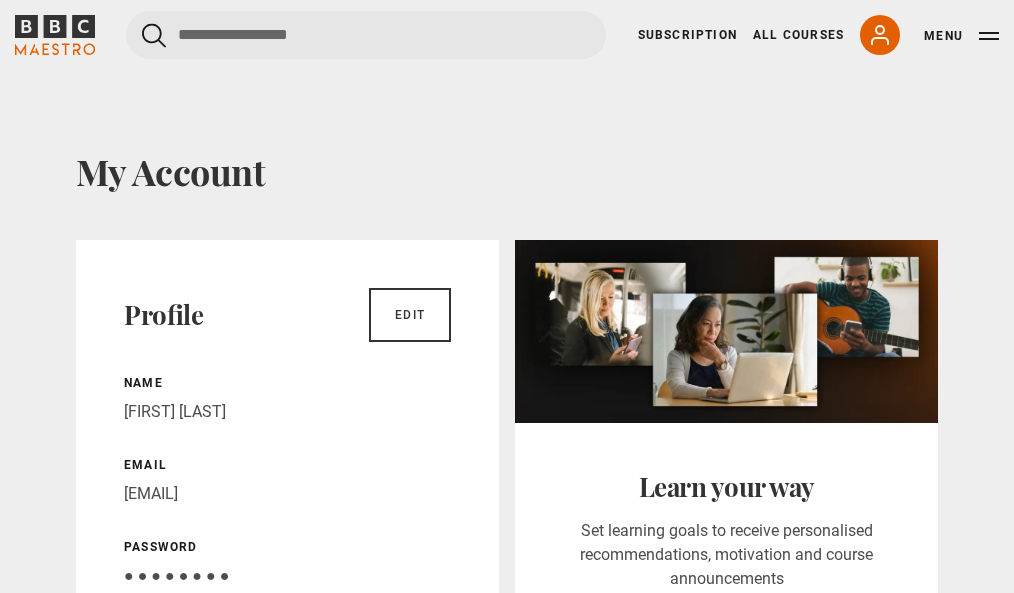 scroll, scrollTop: 0, scrollLeft: 0, axis: both 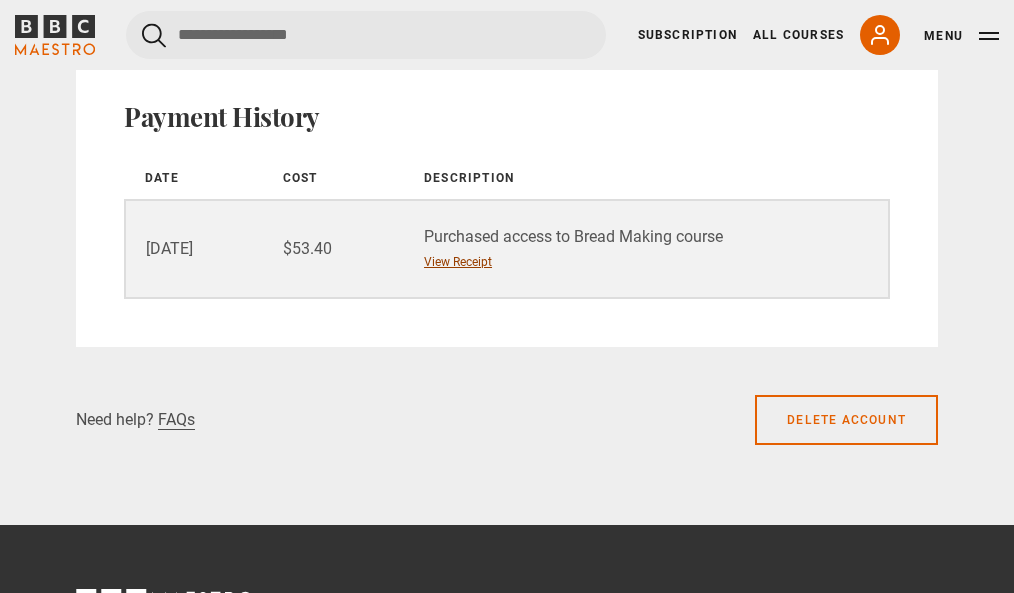 click on "View Receipt" at bounding box center (458, 262) 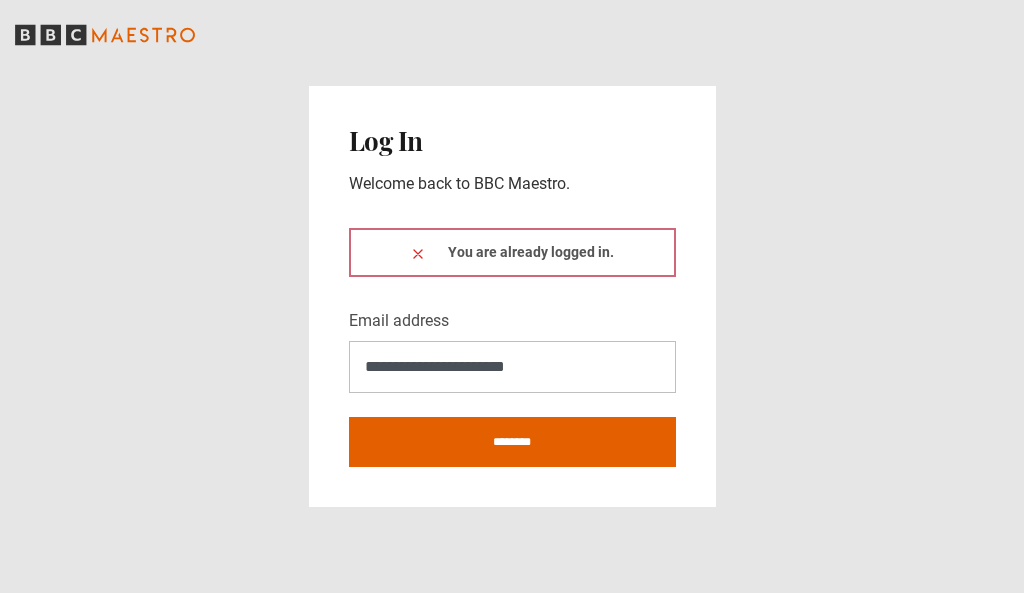 scroll, scrollTop: 0, scrollLeft: 0, axis: both 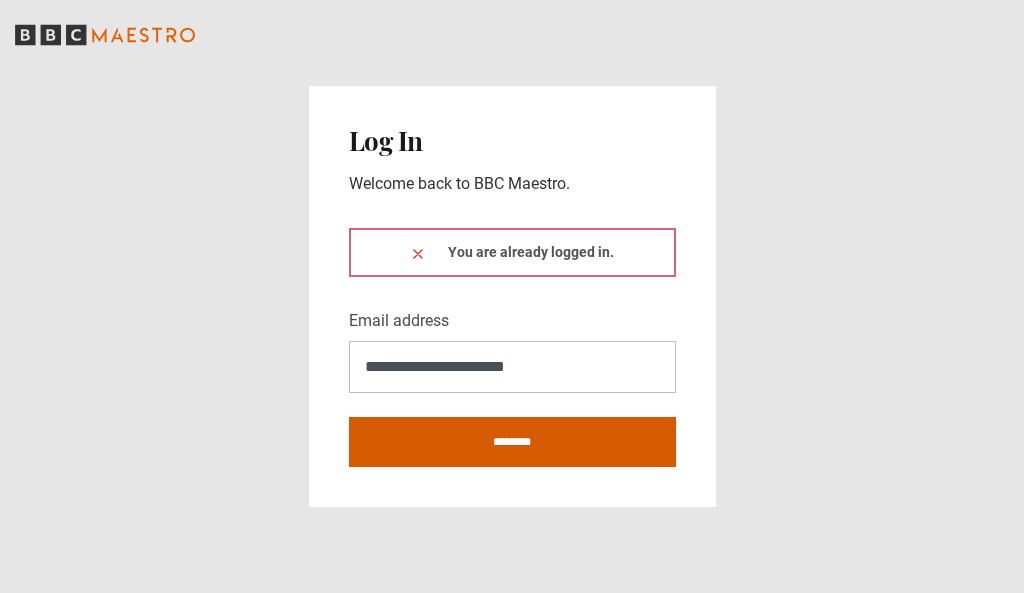 click on "********" at bounding box center (512, 442) 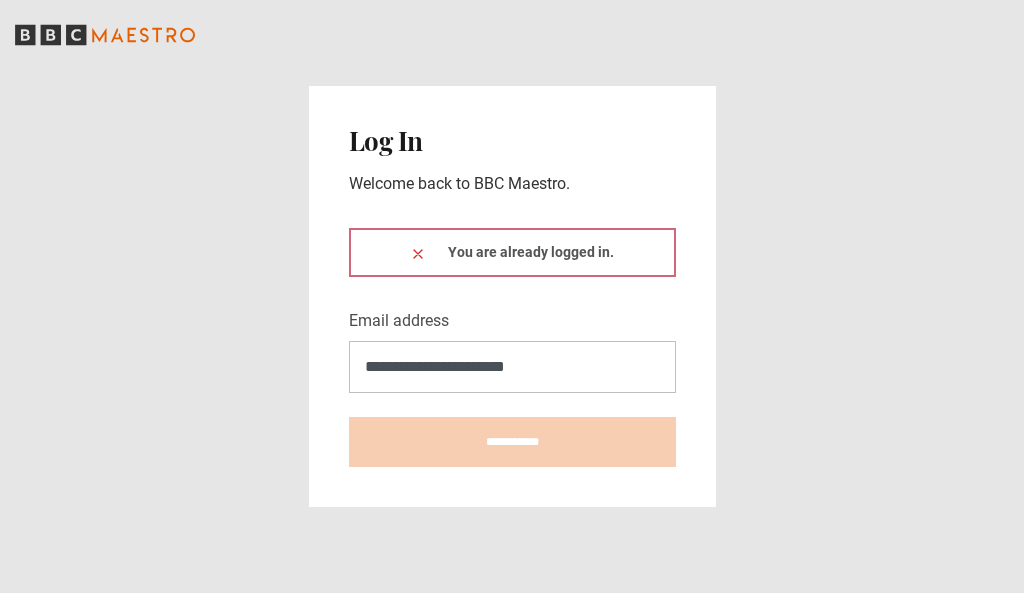click 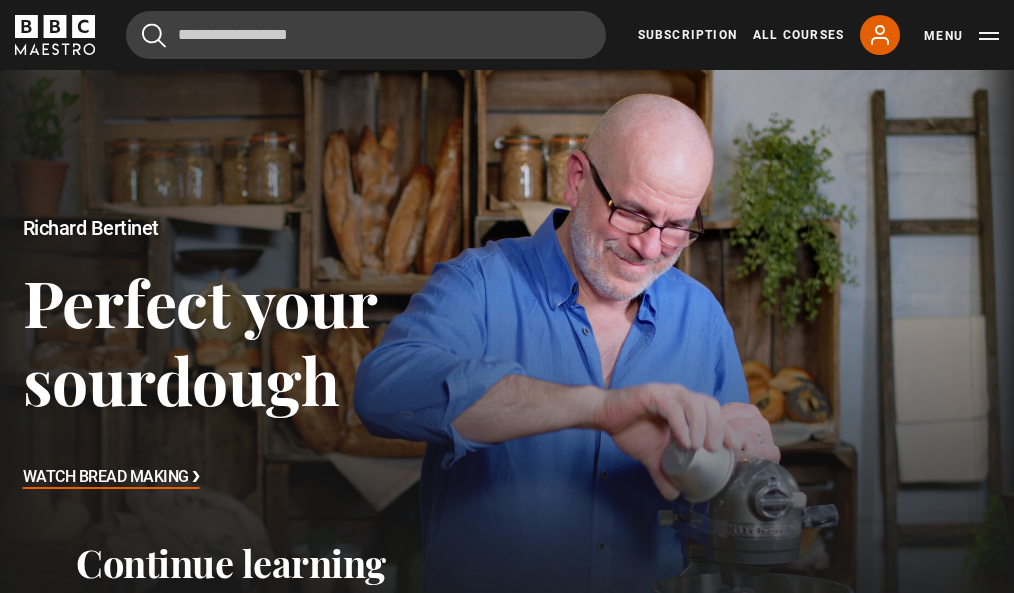 scroll, scrollTop: 0, scrollLeft: 0, axis: both 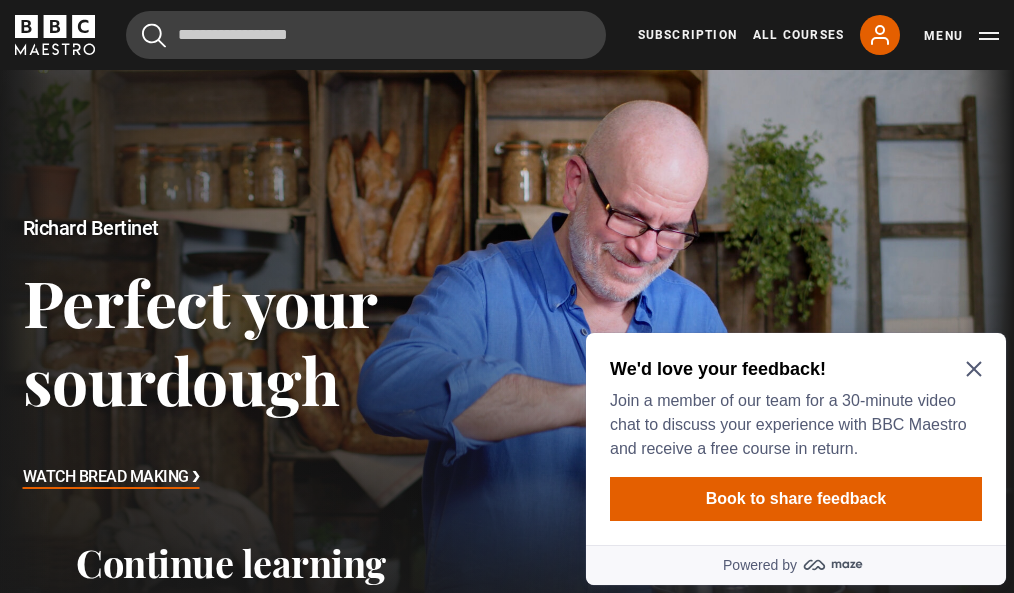 click 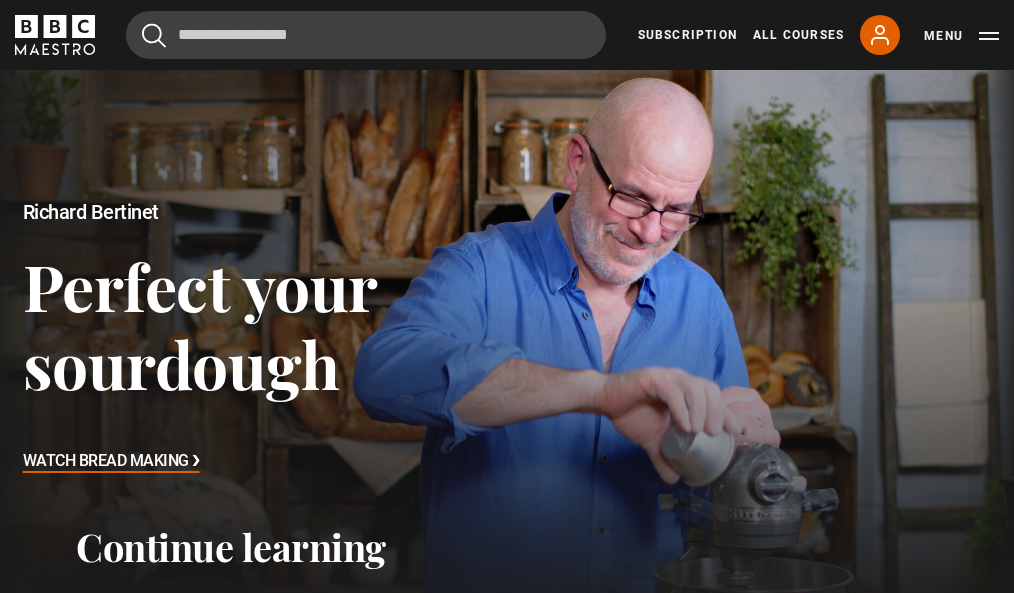 scroll, scrollTop: 0, scrollLeft: 0, axis: both 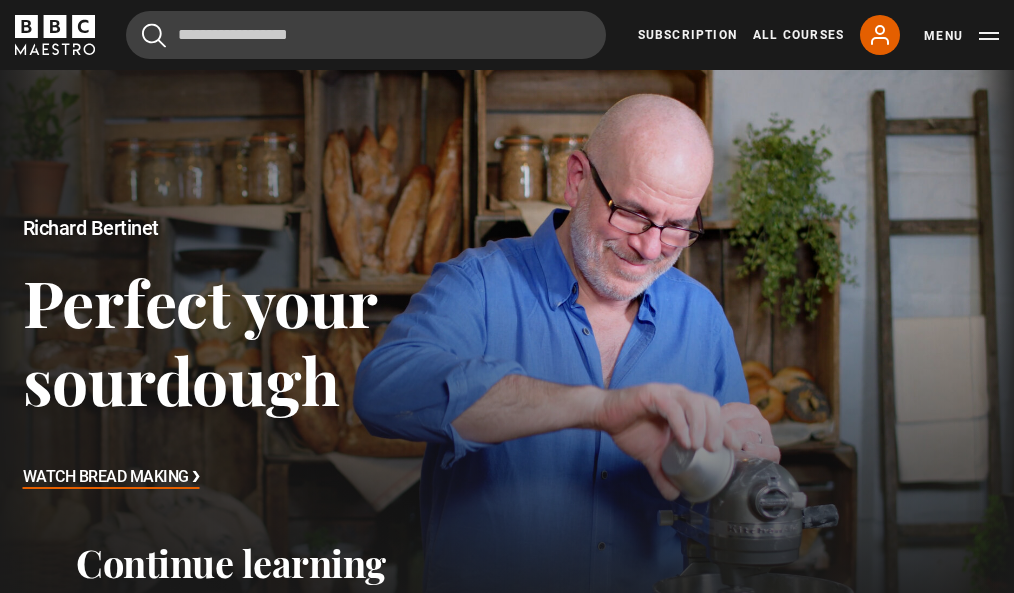 click on "Watch
Bread Making ❯" at bounding box center [111, 478] 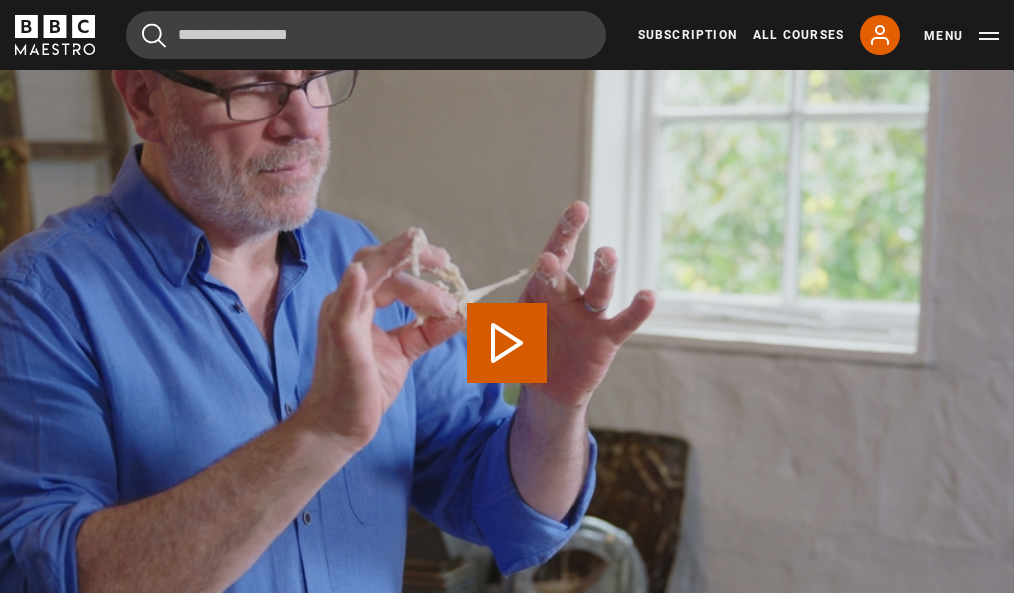 scroll, scrollTop: 0, scrollLeft: 0, axis: both 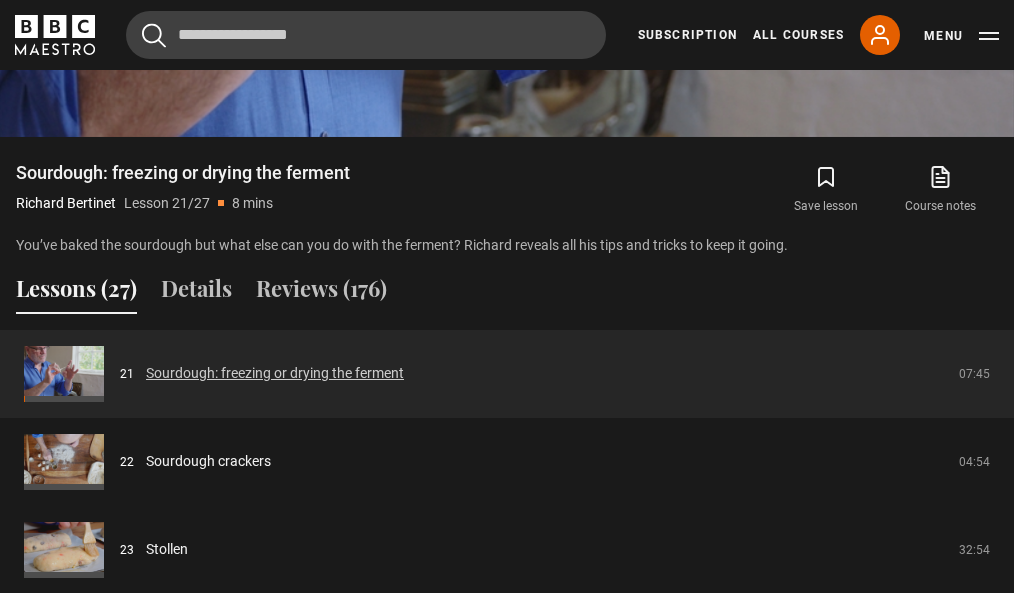 click on "Sourdough: freezing or drying the ferment" at bounding box center (275, 373) 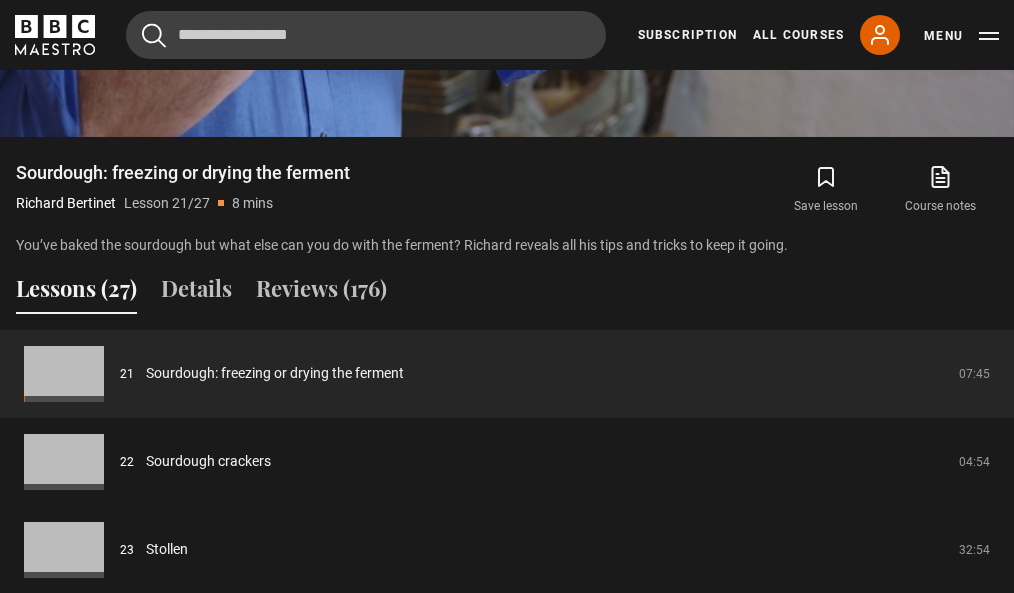 scroll, scrollTop: 804, scrollLeft: 0, axis: vertical 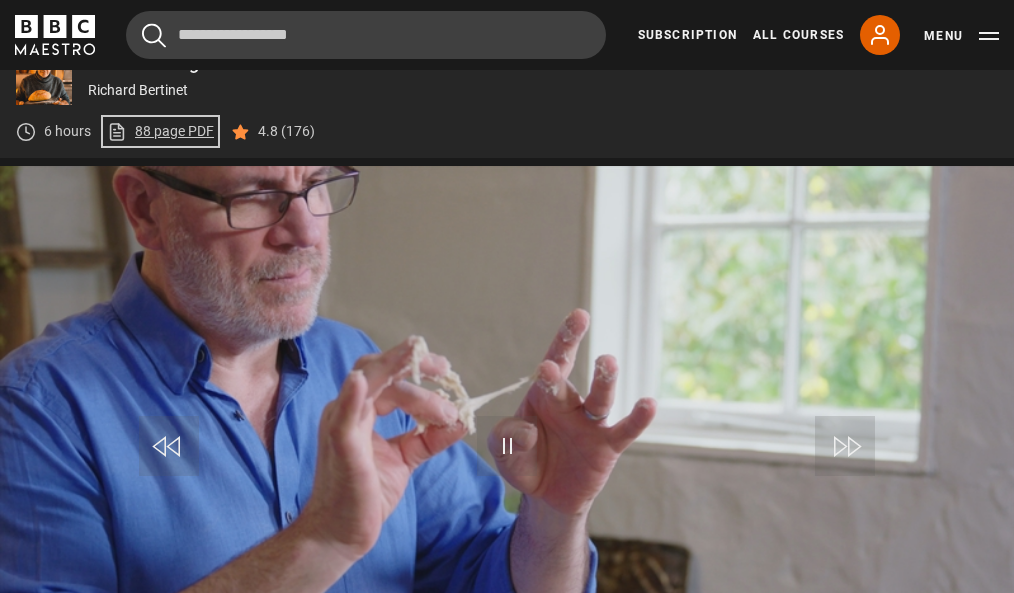 click on "88 page PDF
(opens in new tab)" at bounding box center (160, 131) 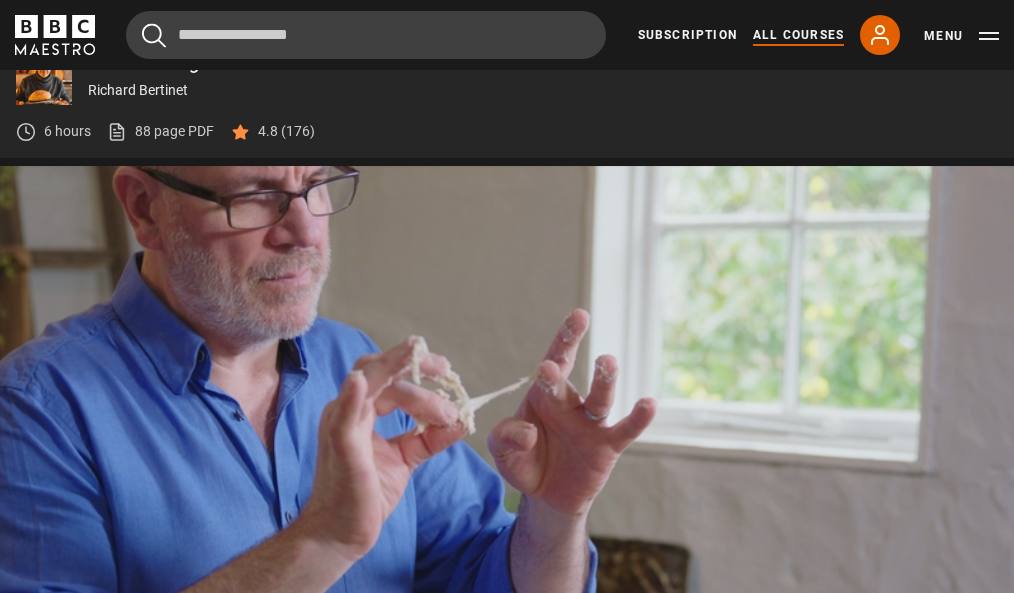 click on "All Courses" at bounding box center [798, 35] 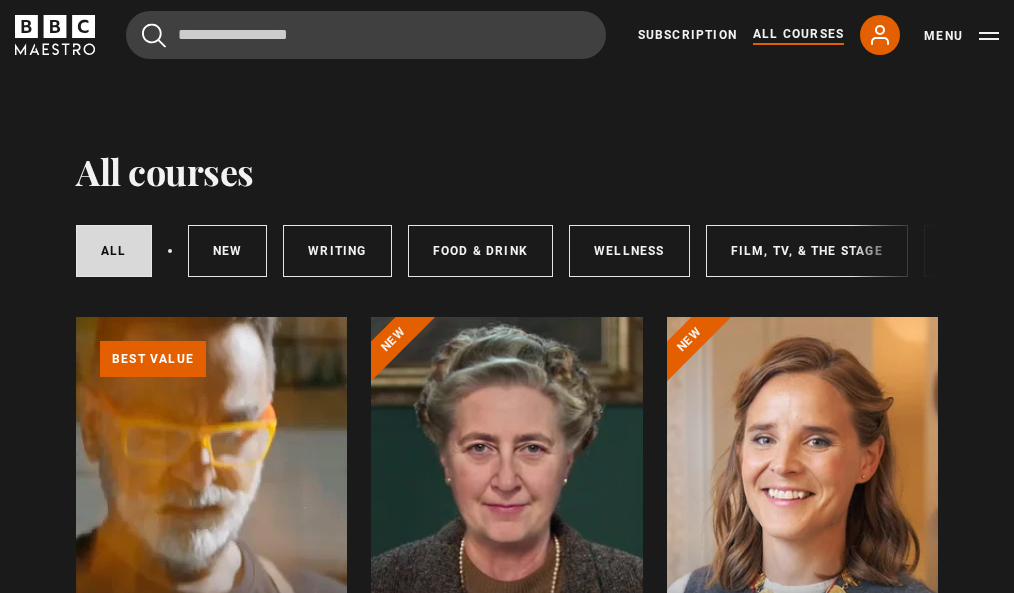 scroll, scrollTop: 0, scrollLeft: 0, axis: both 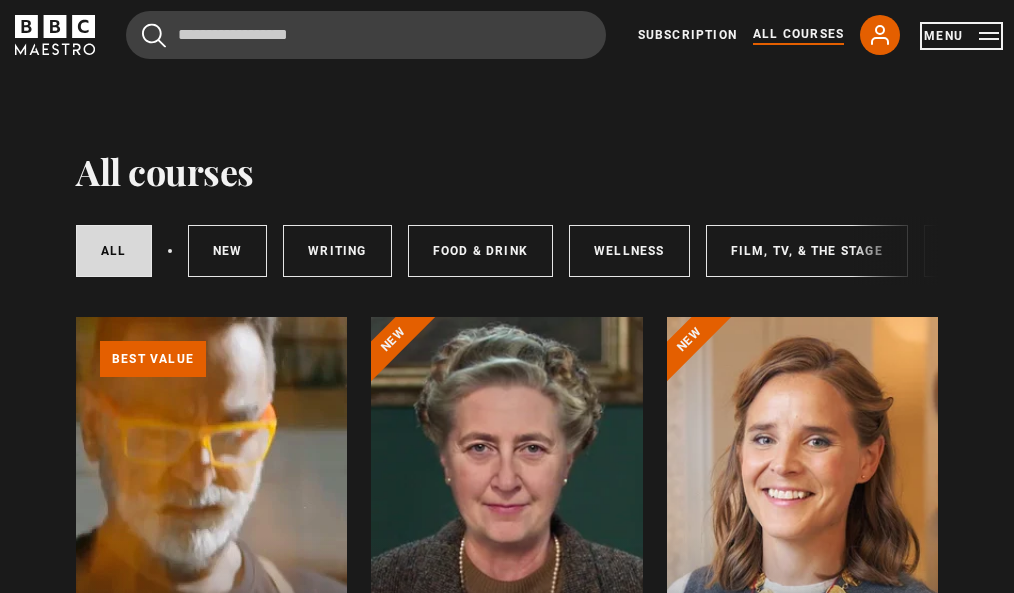 click on "Menu" at bounding box center [961, 36] 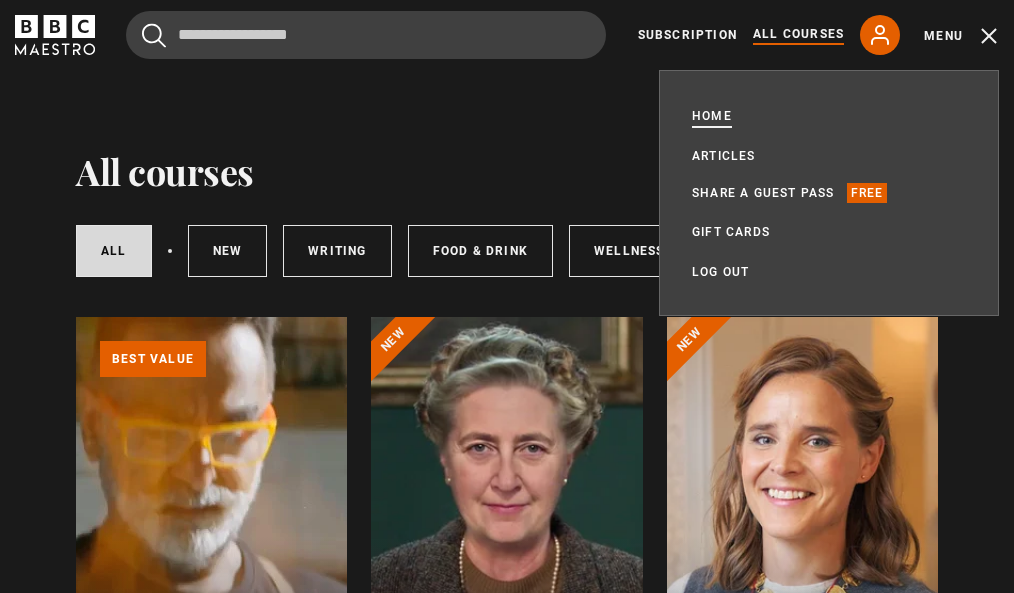 click on "Home" at bounding box center [712, 116] 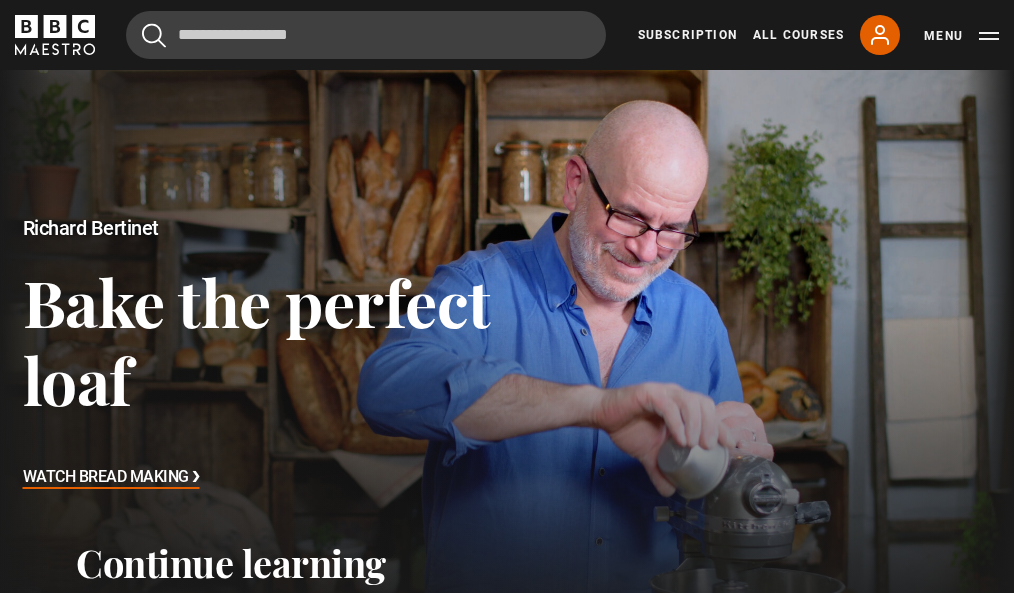 scroll, scrollTop: 0, scrollLeft: 0, axis: both 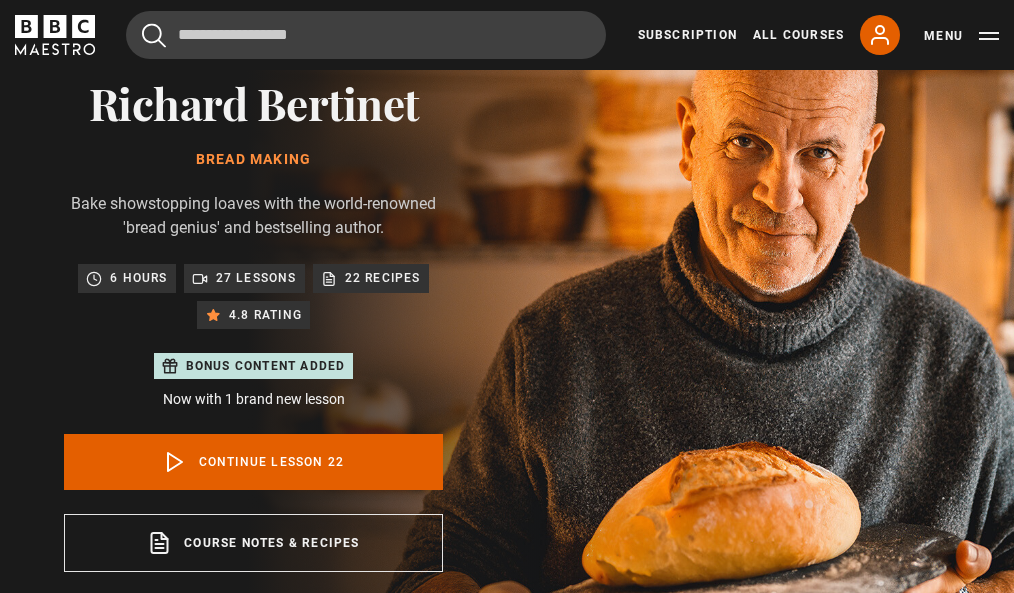 click on "27 lessons" at bounding box center [256, 278] 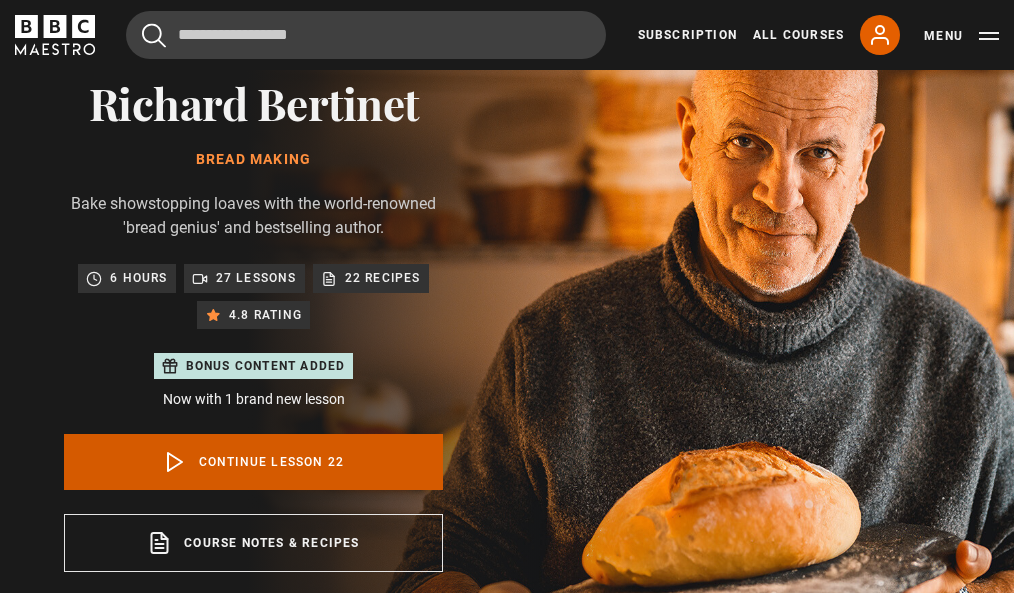 click on "Continue lesson 22" at bounding box center (253, 462) 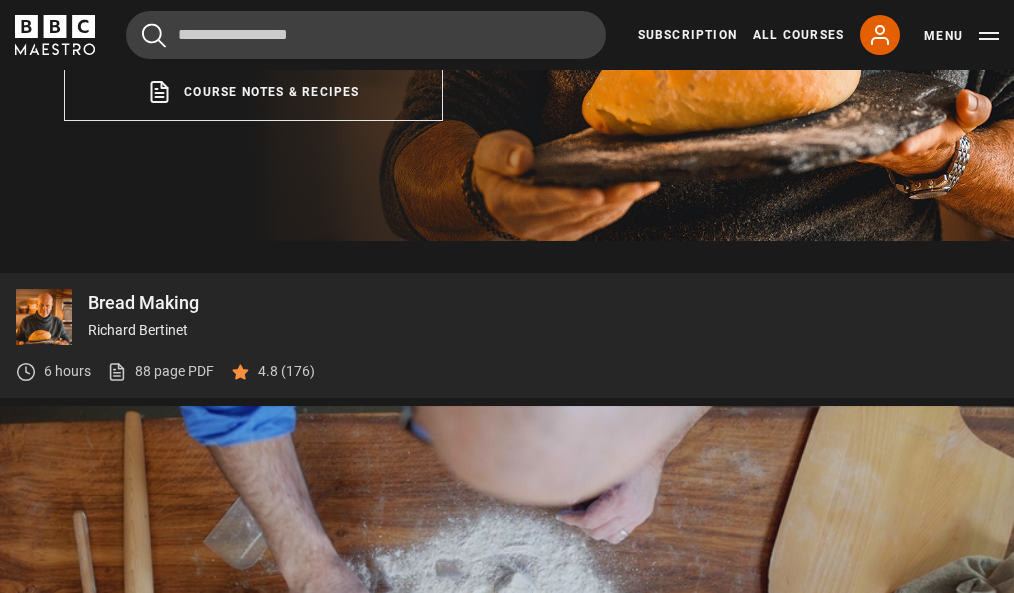 scroll, scrollTop: 968, scrollLeft: 0, axis: vertical 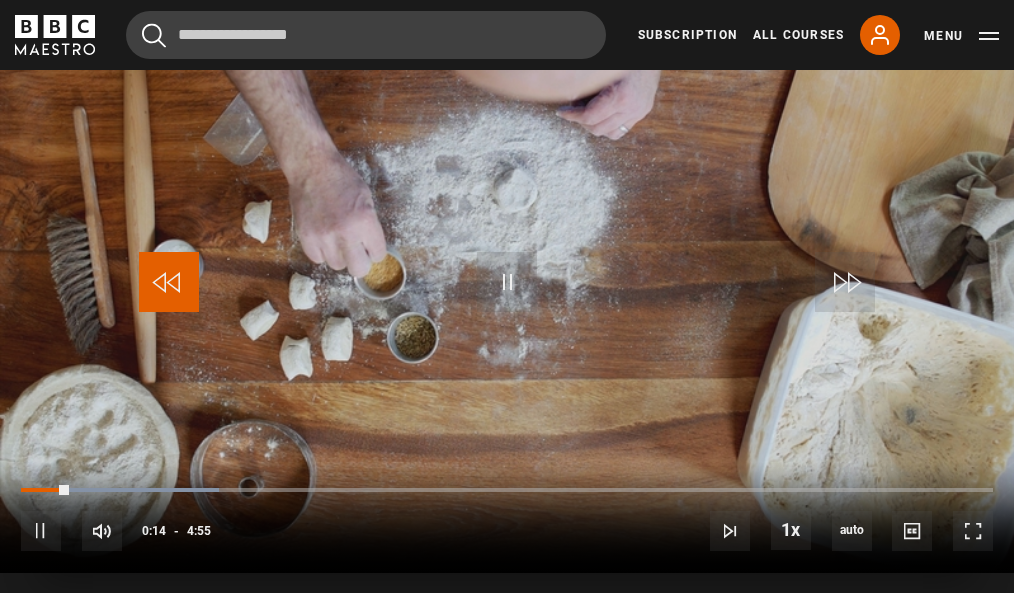 click at bounding box center [169, 282] 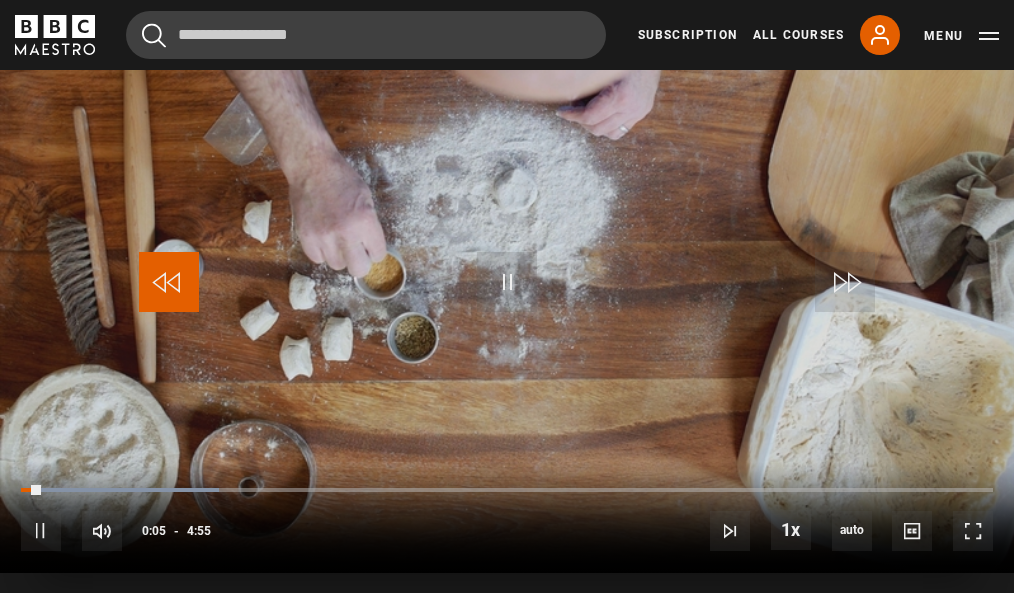 click at bounding box center [169, 282] 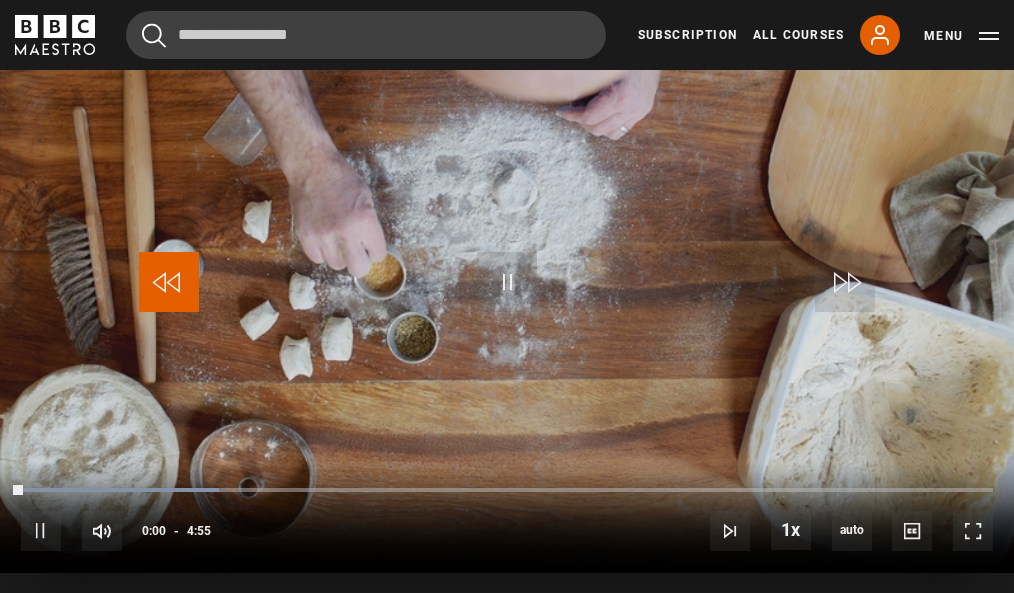 click at bounding box center (169, 282) 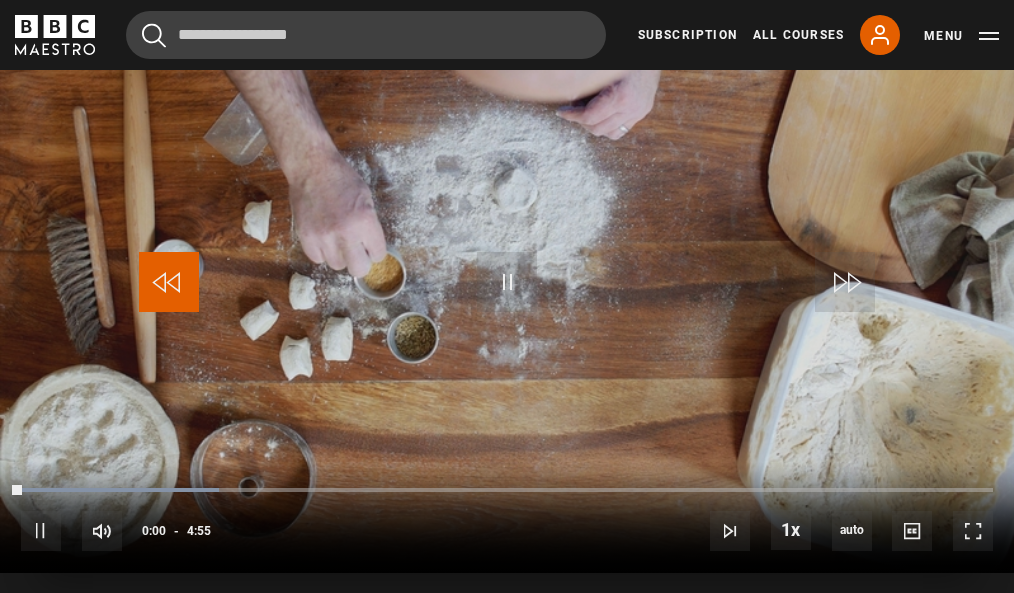 click at bounding box center (169, 282) 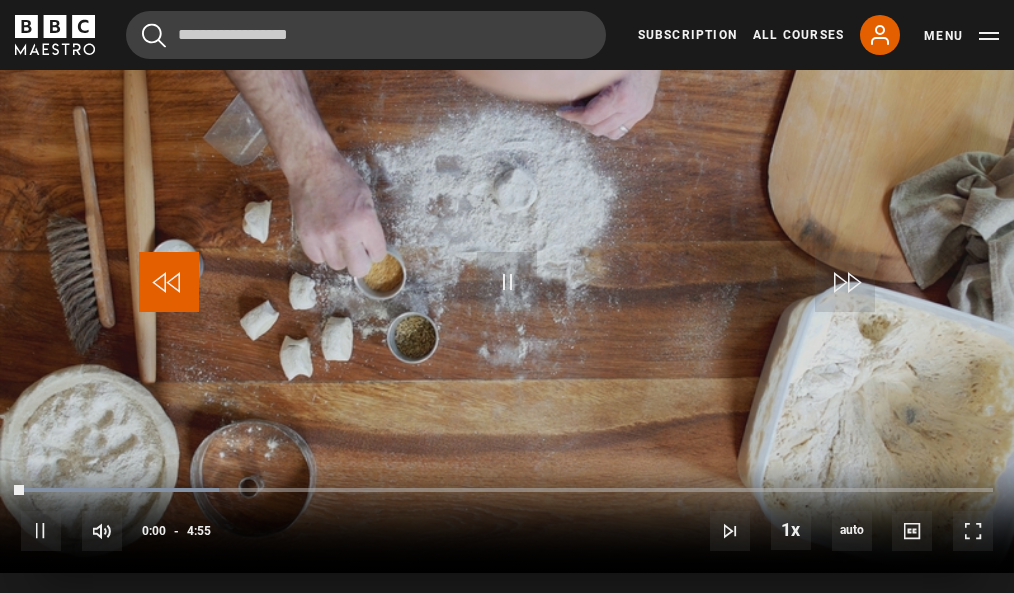 click at bounding box center [169, 282] 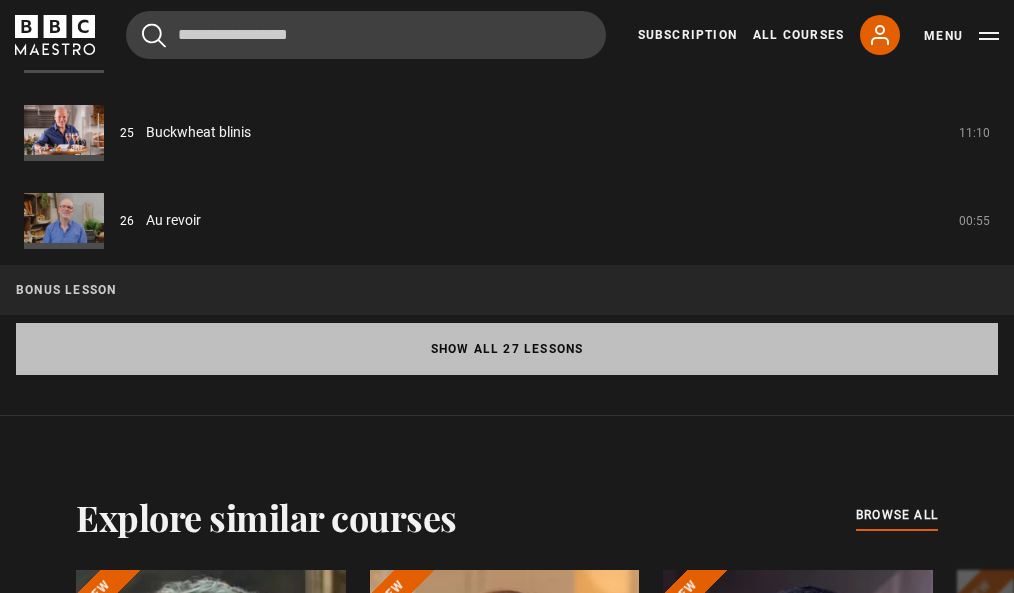 scroll, scrollTop: 1901, scrollLeft: 0, axis: vertical 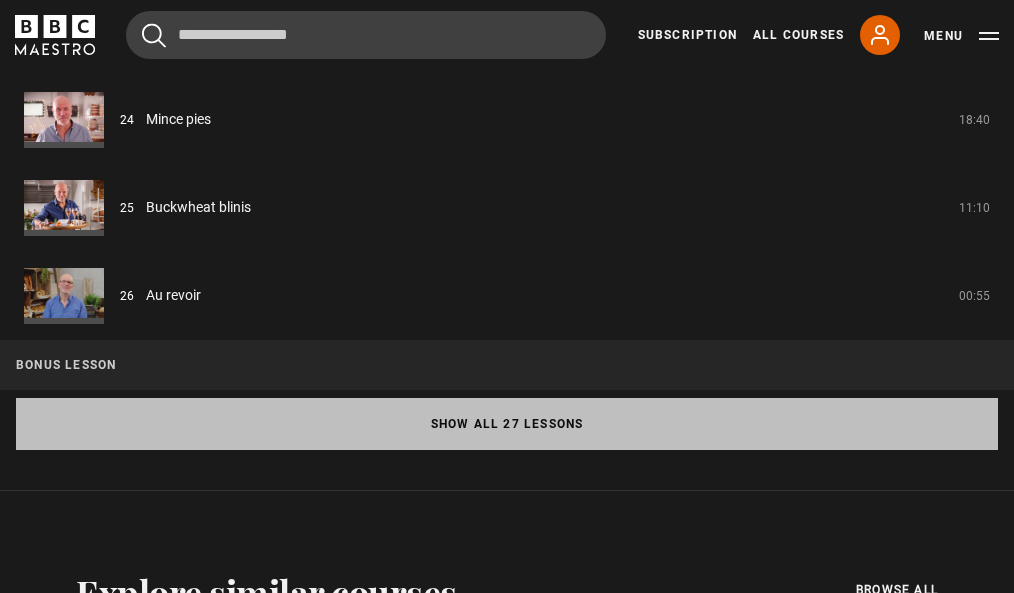 click on "Show all 27 lessons" at bounding box center [507, 424] 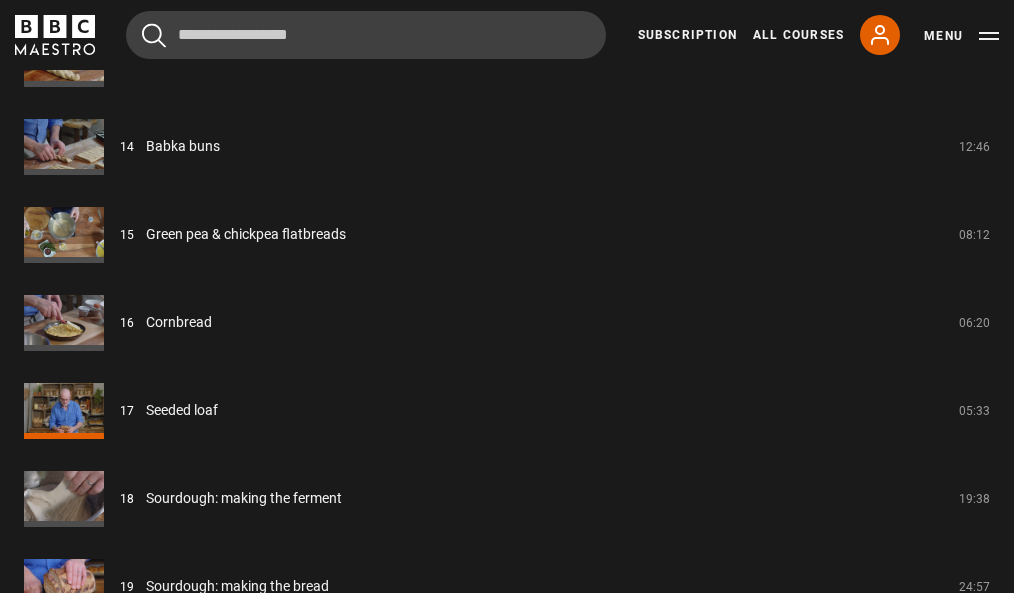 scroll, scrollTop: 2904, scrollLeft: 0, axis: vertical 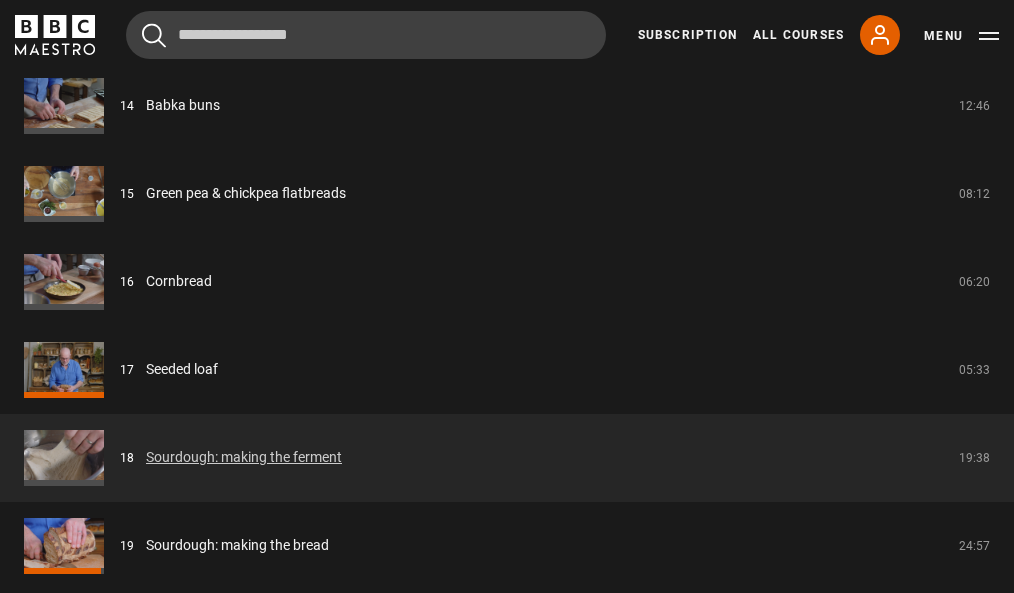 click on "Sourdough: making the ferment" at bounding box center (244, 457) 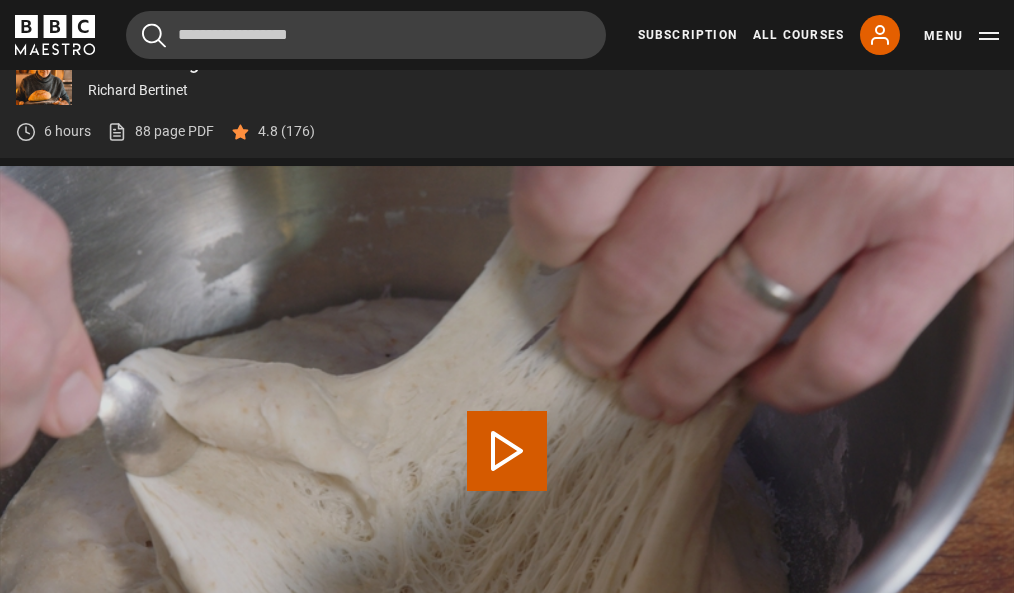 scroll, scrollTop: 804, scrollLeft: 0, axis: vertical 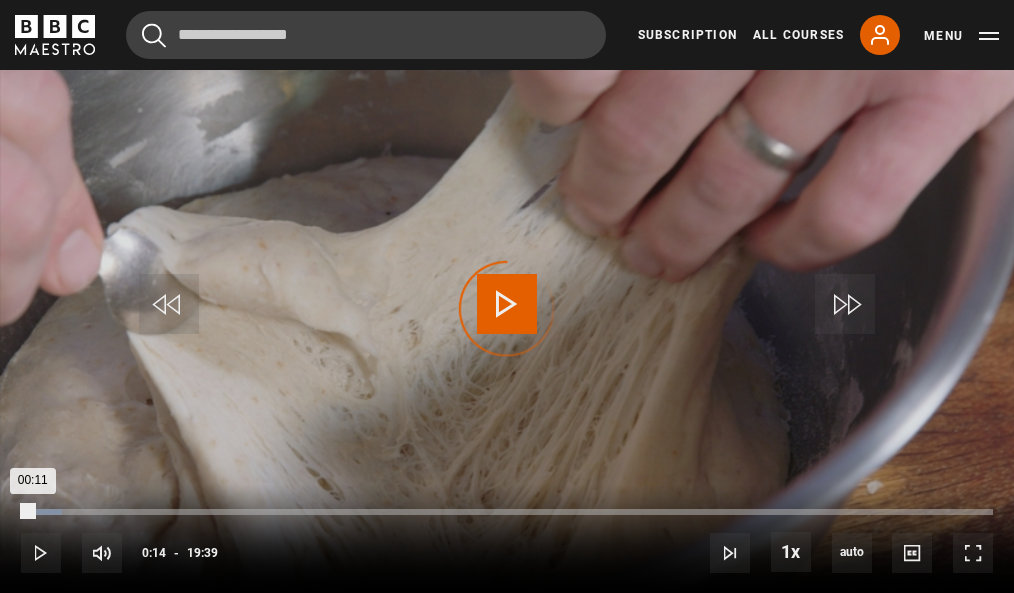 click on "00:11" at bounding box center (27, 512) 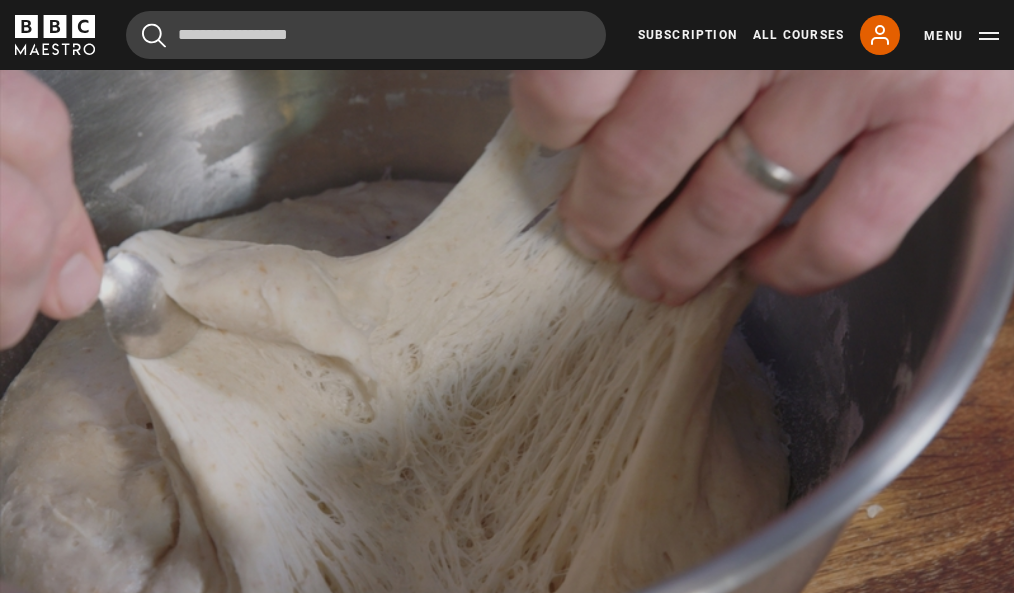 scroll, scrollTop: 946, scrollLeft: 0, axis: vertical 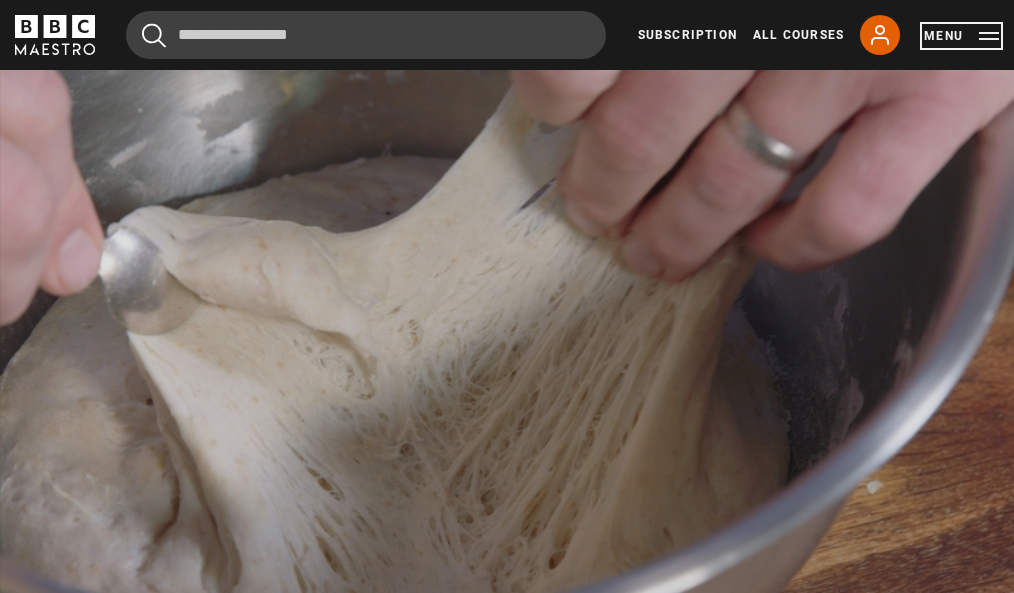 click on "Menu" at bounding box center (961, 36) 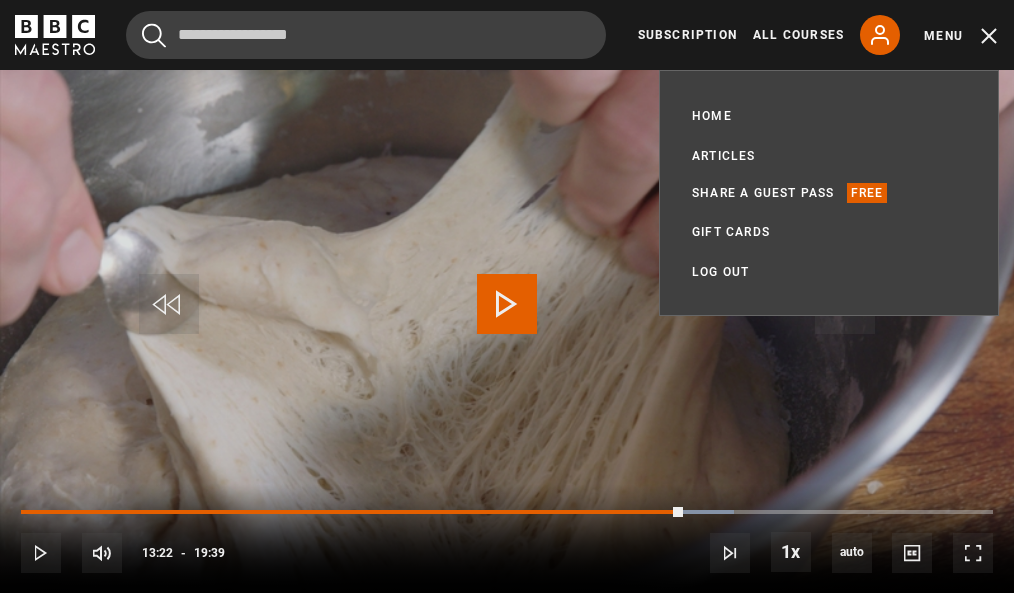 click at bounding box center (507, 309) 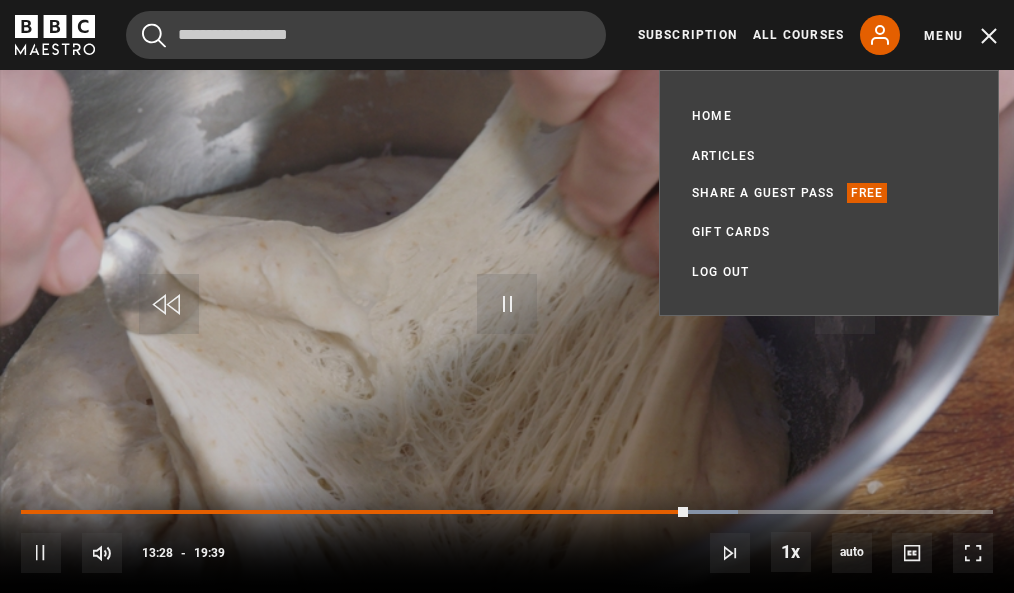 scroll, scrollTop: 1146, scrollLeft: 0, axis: vertical 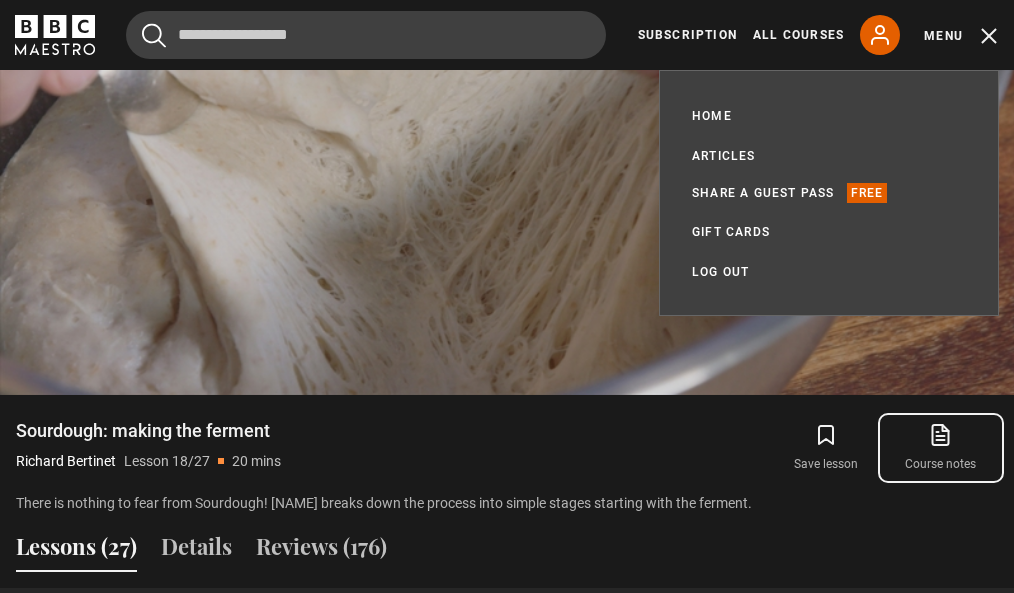 click 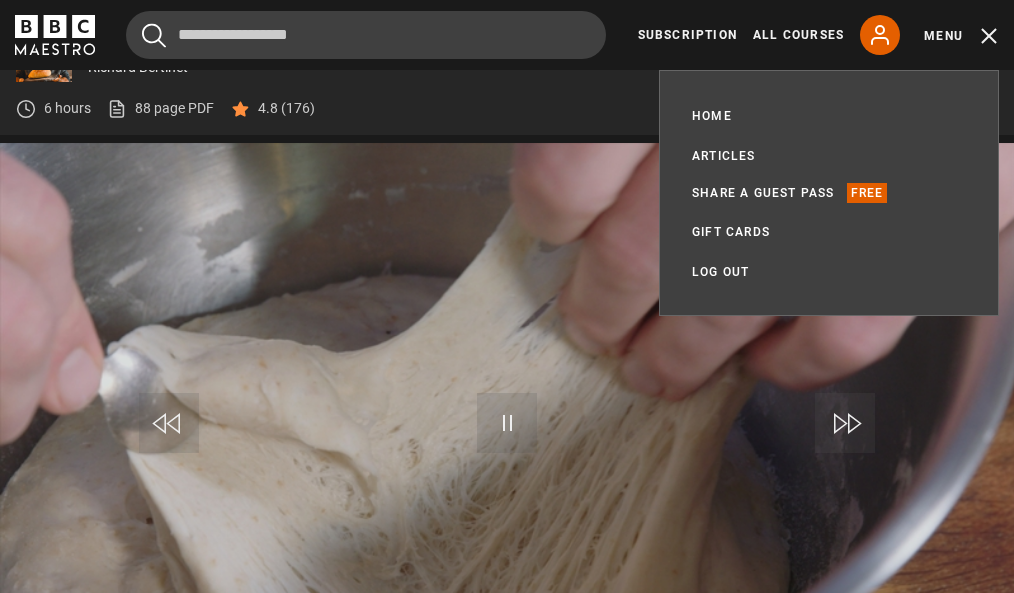scroll, scrollTop: 813, scrollLeft: 0, axis: vertical 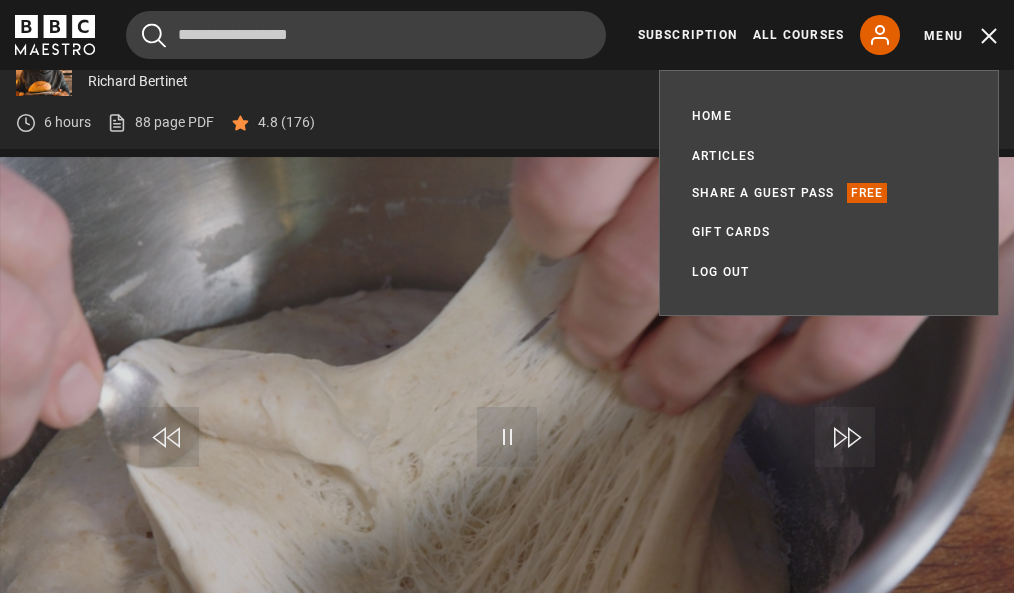 click at bounding box center (507, 442) 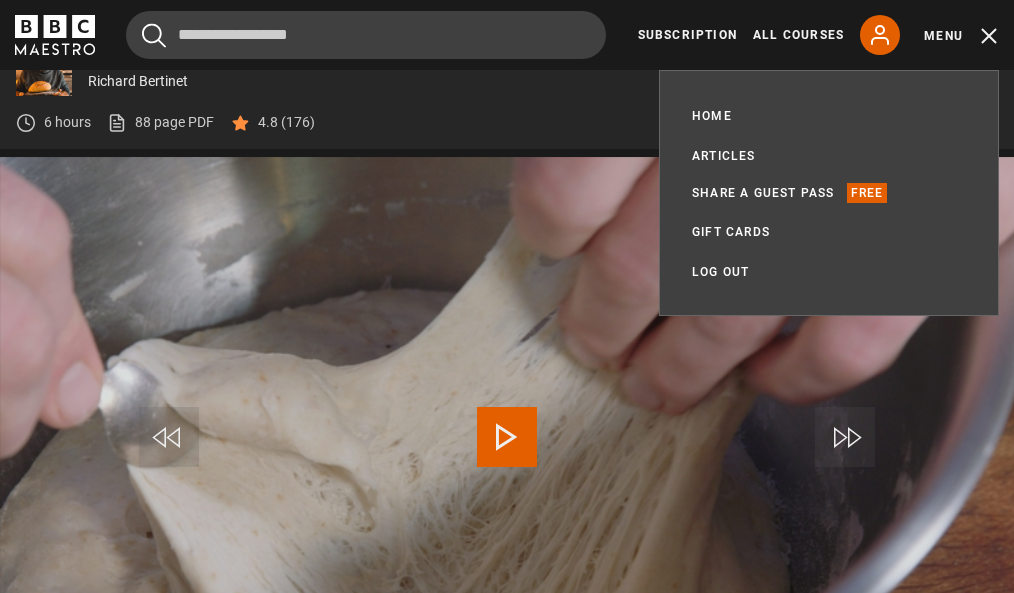 click on "Home
All Courses
Subscription
Articles
Share a guest pass
Free
Gift Cards
My Account
Log out
Logout" at bounding box center [829, 193] 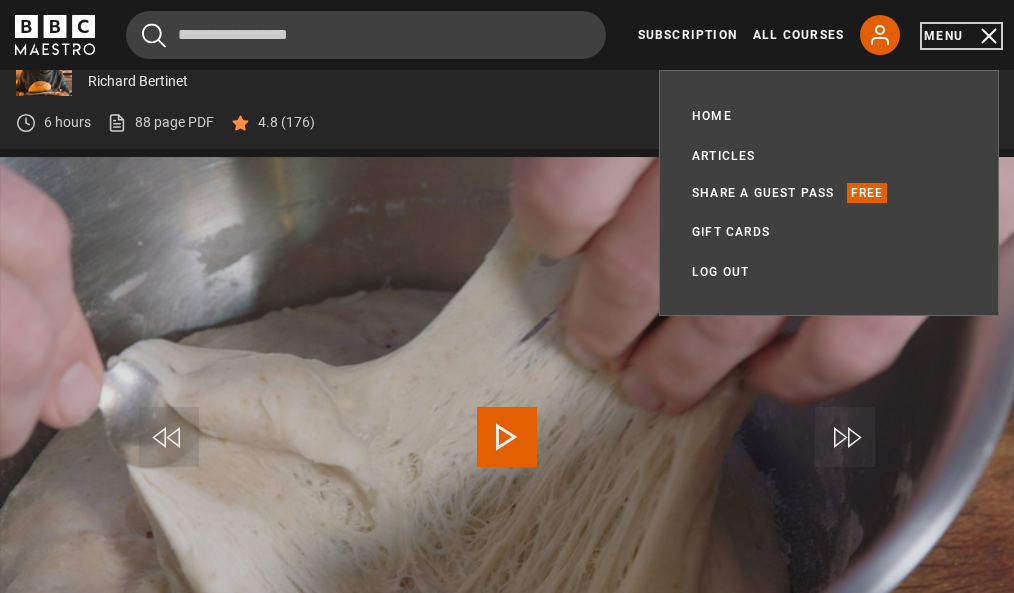 click on "Menu" at bounding box center (961, 36) 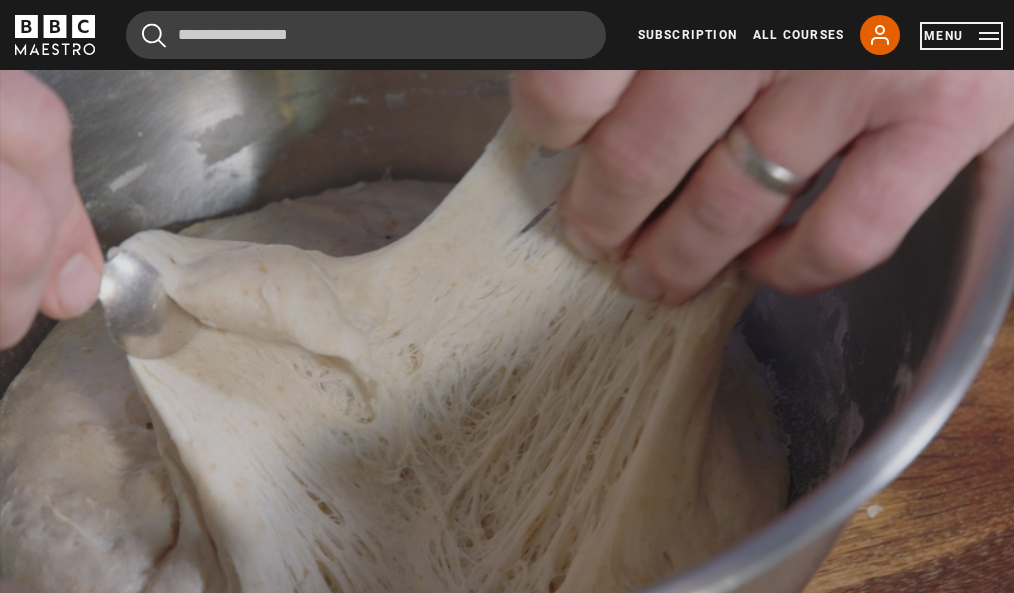 scroll, scrollTop: 946, scrollLeft: 0, axis: vertical 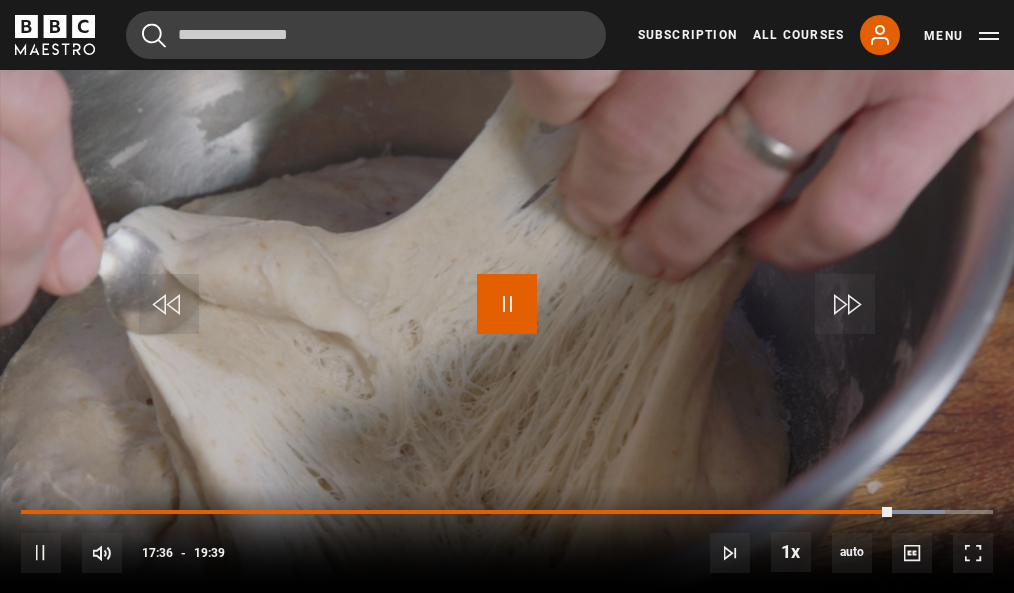 click at bounding box center [507, 304] 